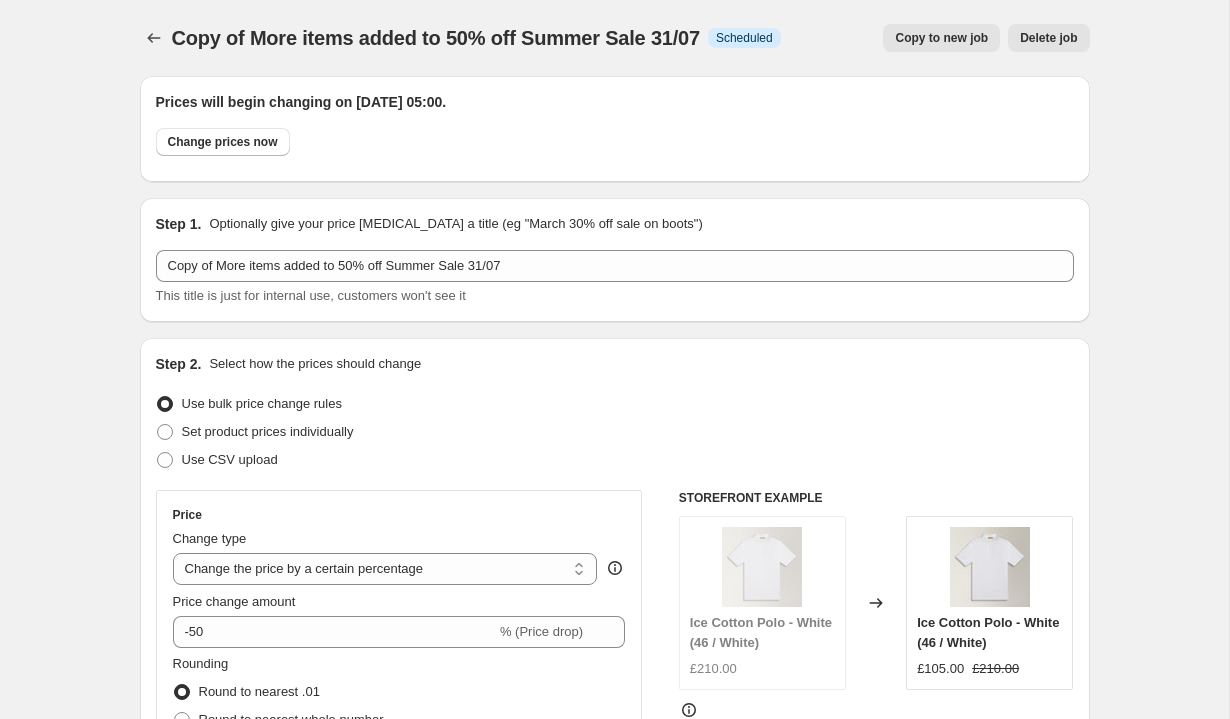 select on "percentage" 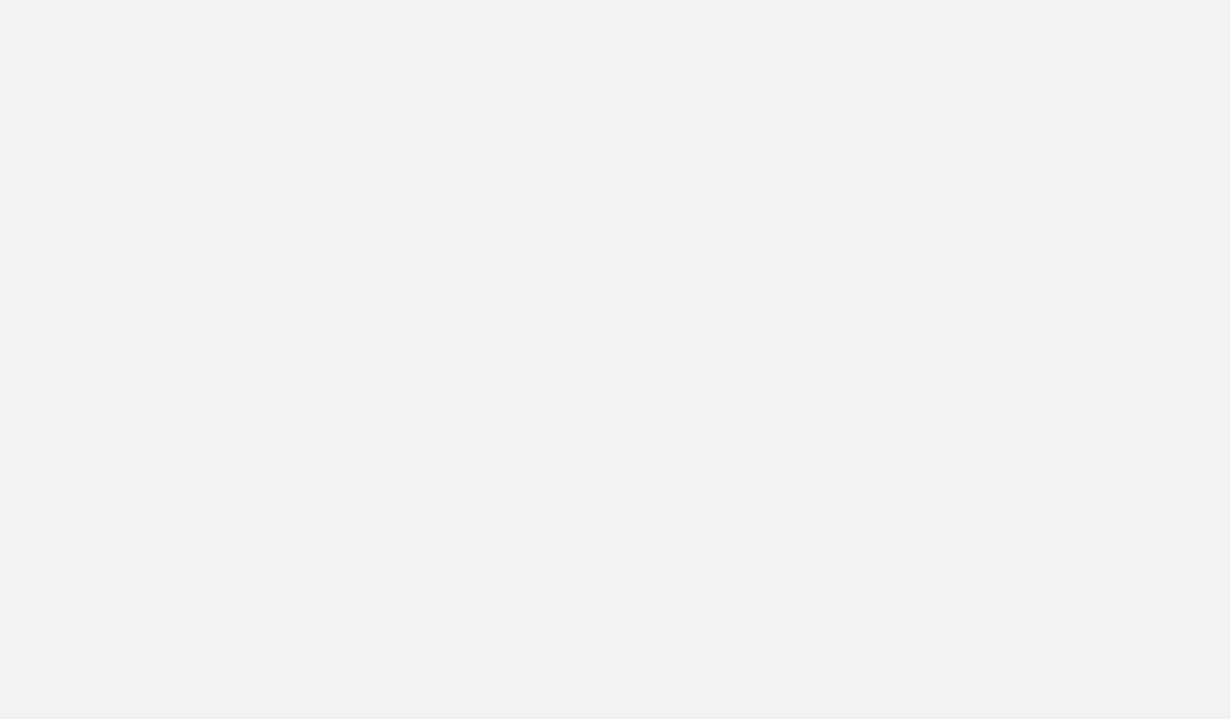 scroll, scrollTop: 0, scrollLeft: 0, axis: both 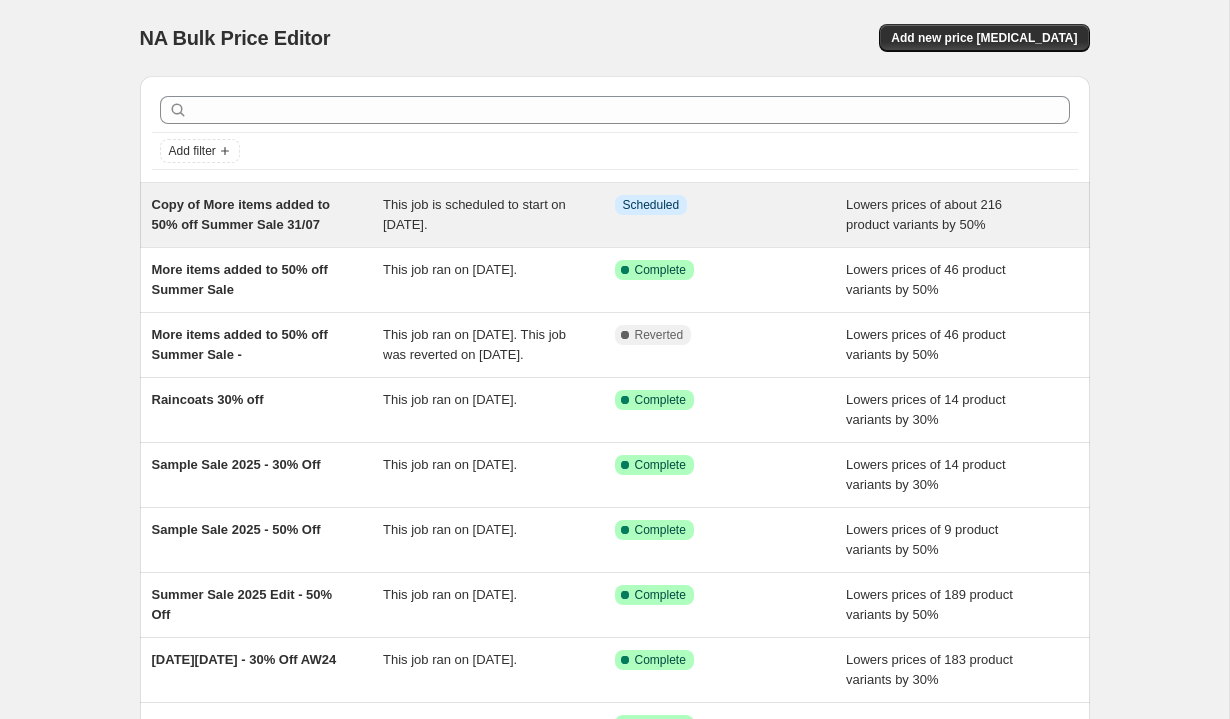 click on "Copy of More items added to 50% off Summer Sale 31/07" at bounding box center (268, 215) 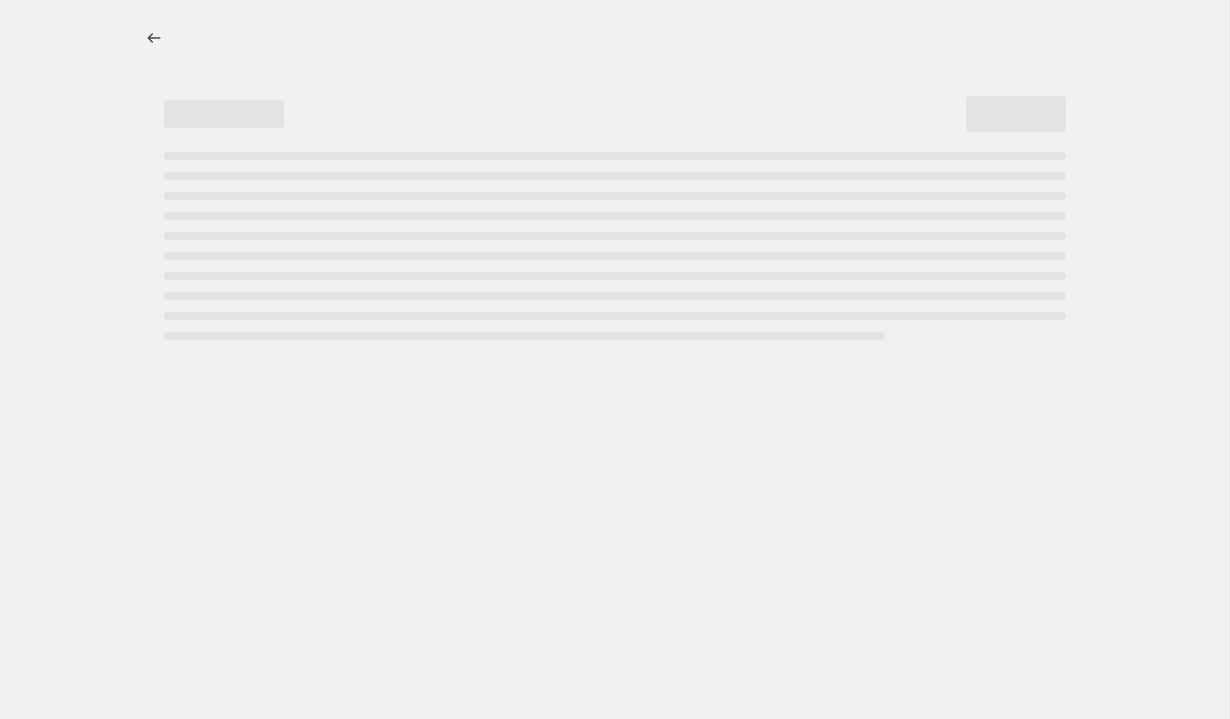 select on "percentage" 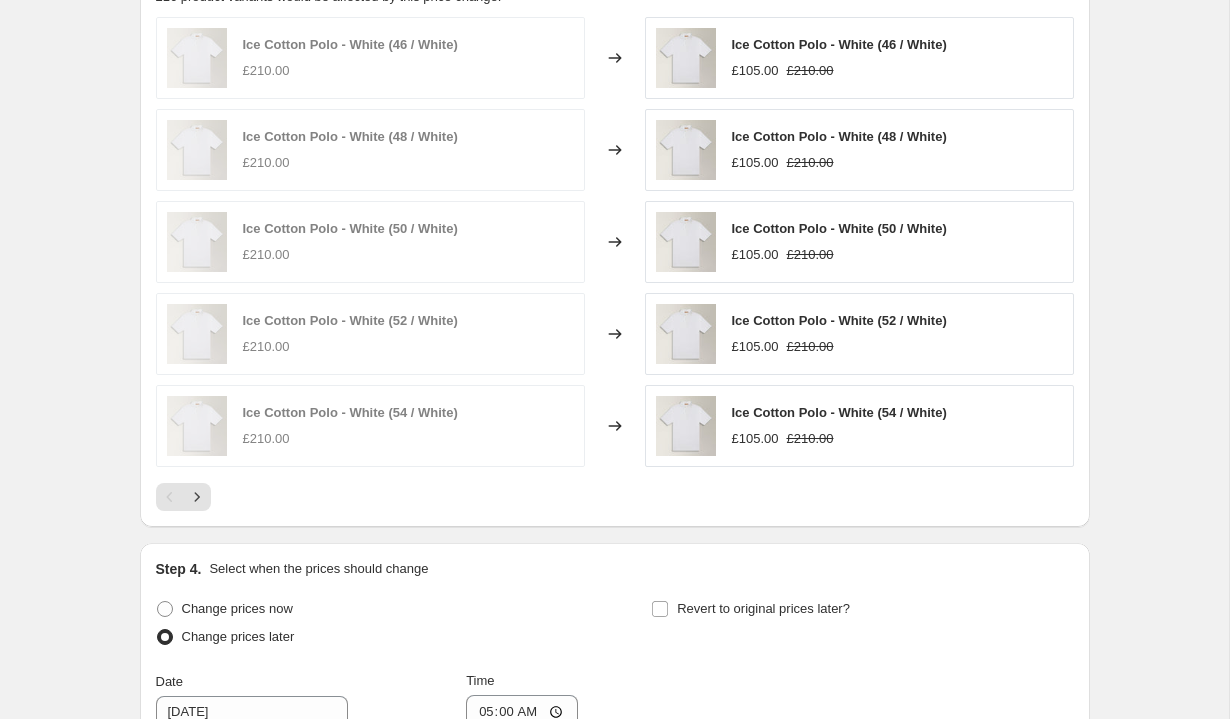 scroll, scrollTop: 1460, scrollLeft: 0, axis: vertical 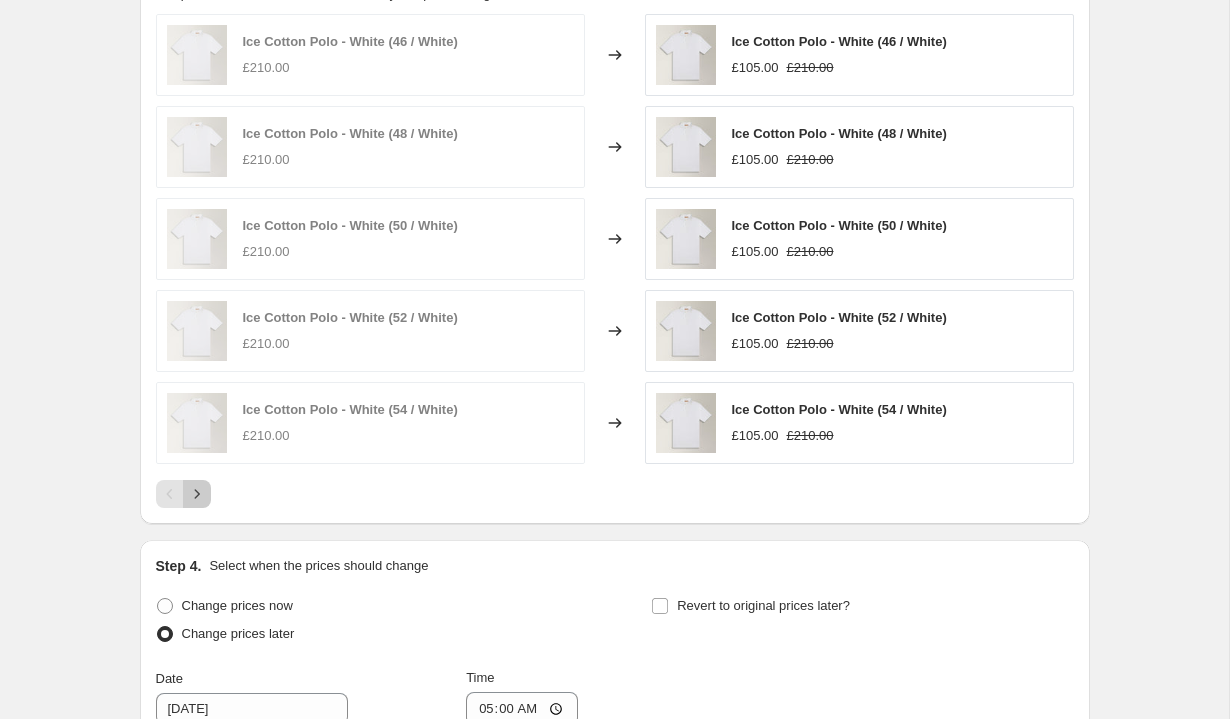 click 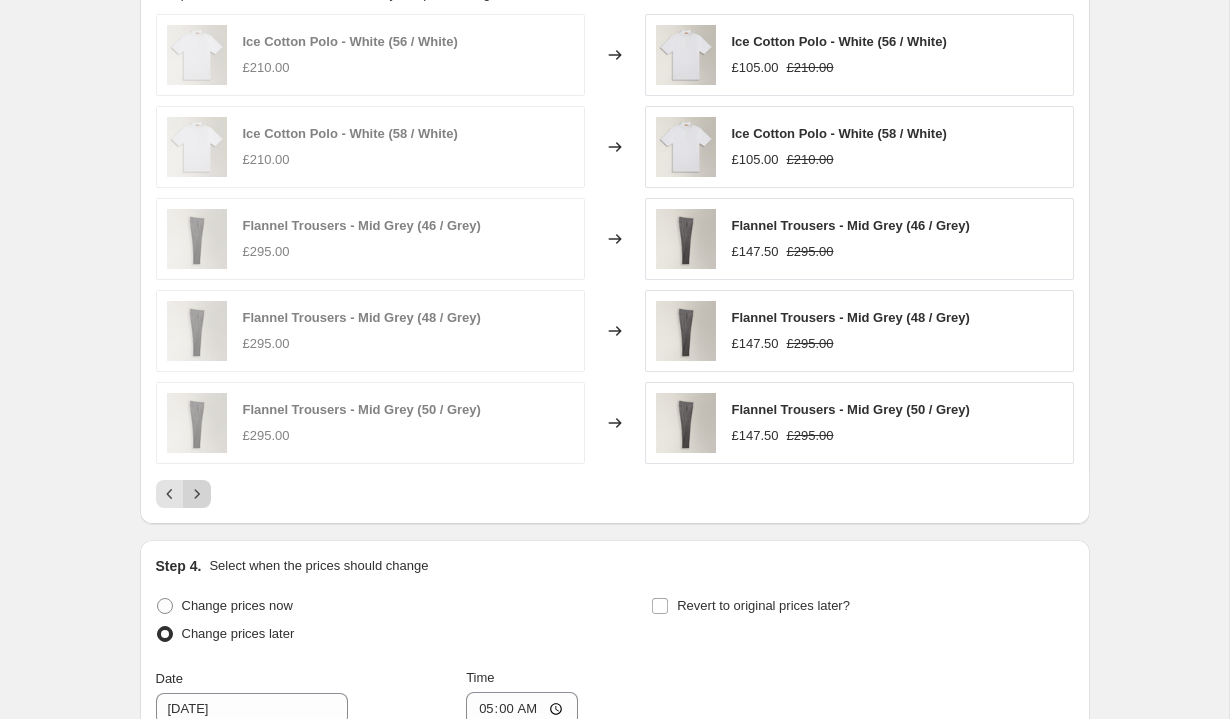 click 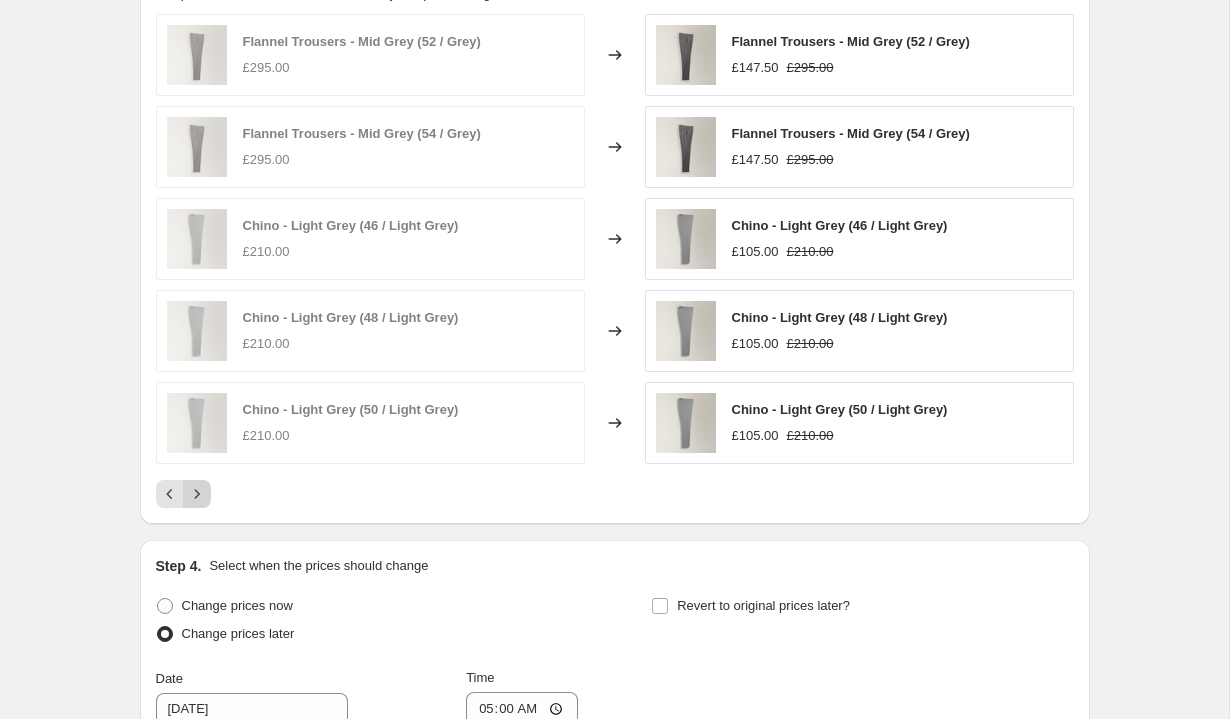 click 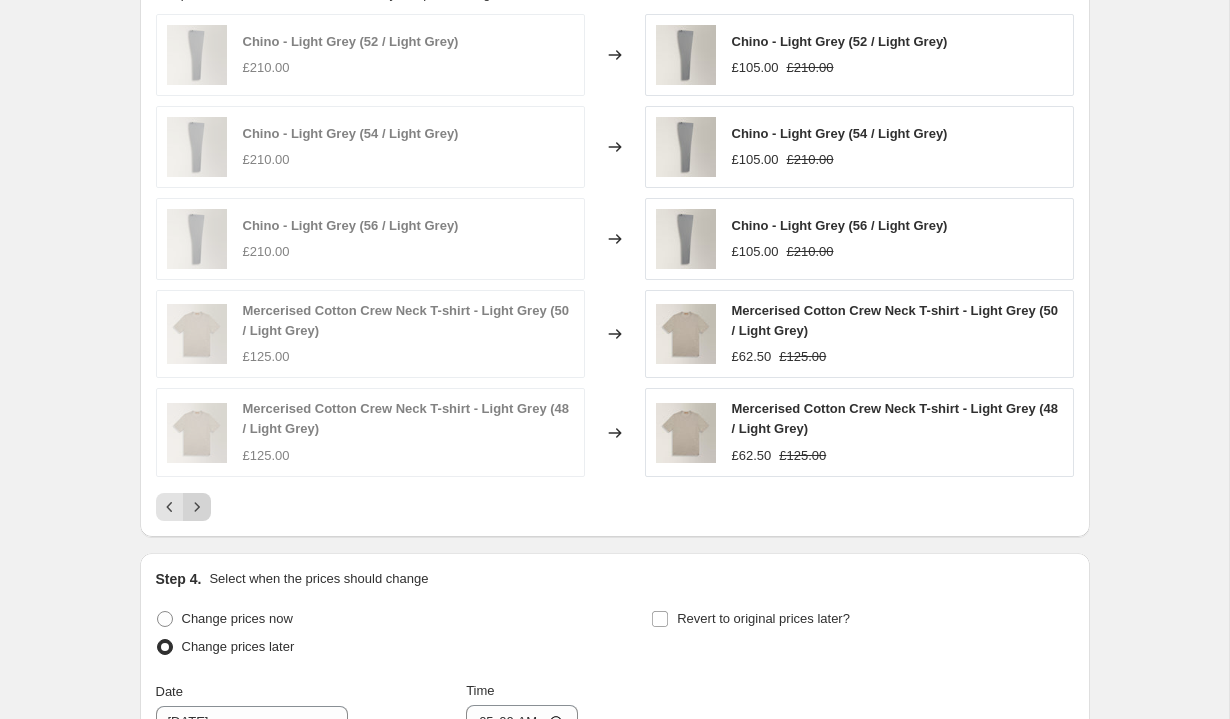 click 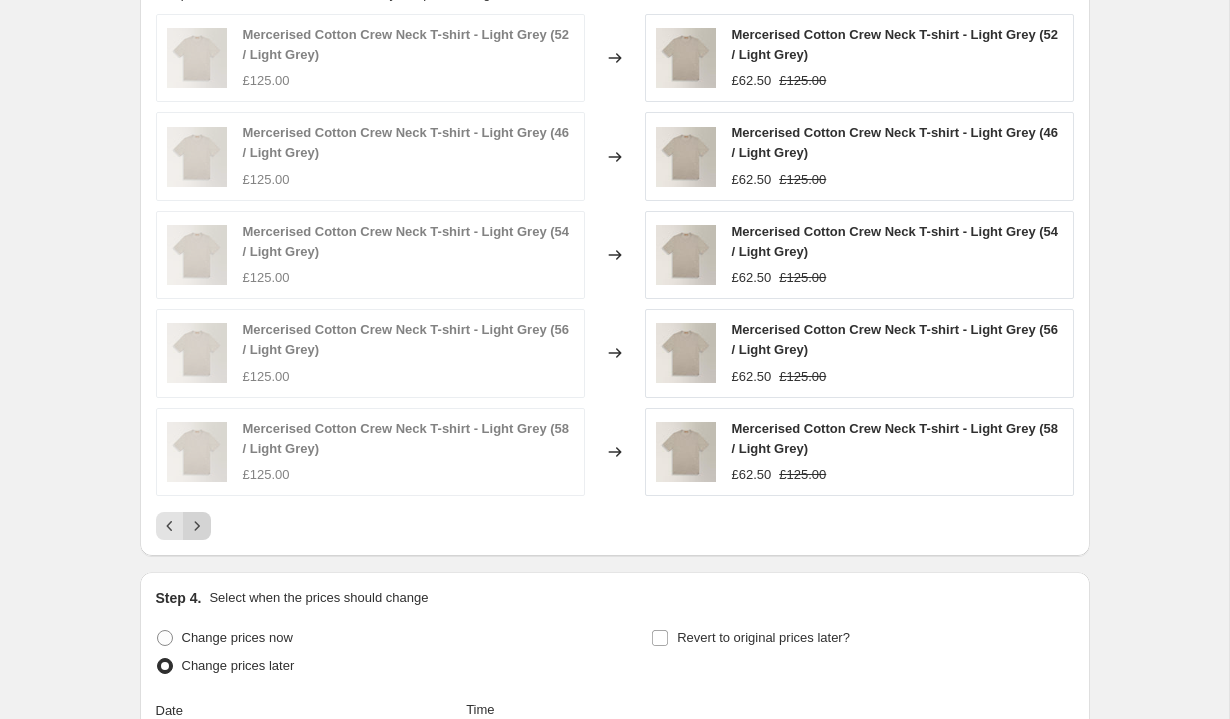 click on "Mercerised Cotton Crew Neck T-shirt - Light Grey (52 / Light Grey) £125.00 Changed to Mercerised Cotton Crew Neck T-shirt - Light Grey (52 / Light Grey) £62.50 £125.00 Mercerised Cotton Crew Neck T-shirt - Light Grey (46 / Light Grey) £125.00 Changed to Mercerised Cotton Crew Neck T-shirt - Light Grey (46 / Light Grey) £62.50 £125.00 Mercerised Cotton Crew Neck T-shirt - Light Grey (54 / Light Grey) £125.00 Changed to Mercerised Cotton Crew Neck T-shirt - Light Grey (54 / Light Grey) £62.50 £125.00 Mercerised Cotton Crew Neck T-shirt - Light Grey (56 / Light Grey) £125.00 Changed to Mercerised Cotton Crew Neck T-shirt - Light Grey (56 / Light Grey) £62.50 £125.00 Mercerised Cotton Crew Neck T-shirt - Light Grey (58 / Light Grey) £125.00 Changed to Mercerised Cotton Crew Neck T-shirt - Light Grey (58 / Light Grey) £62.50 £125.00" at bounding box center [615, 277] 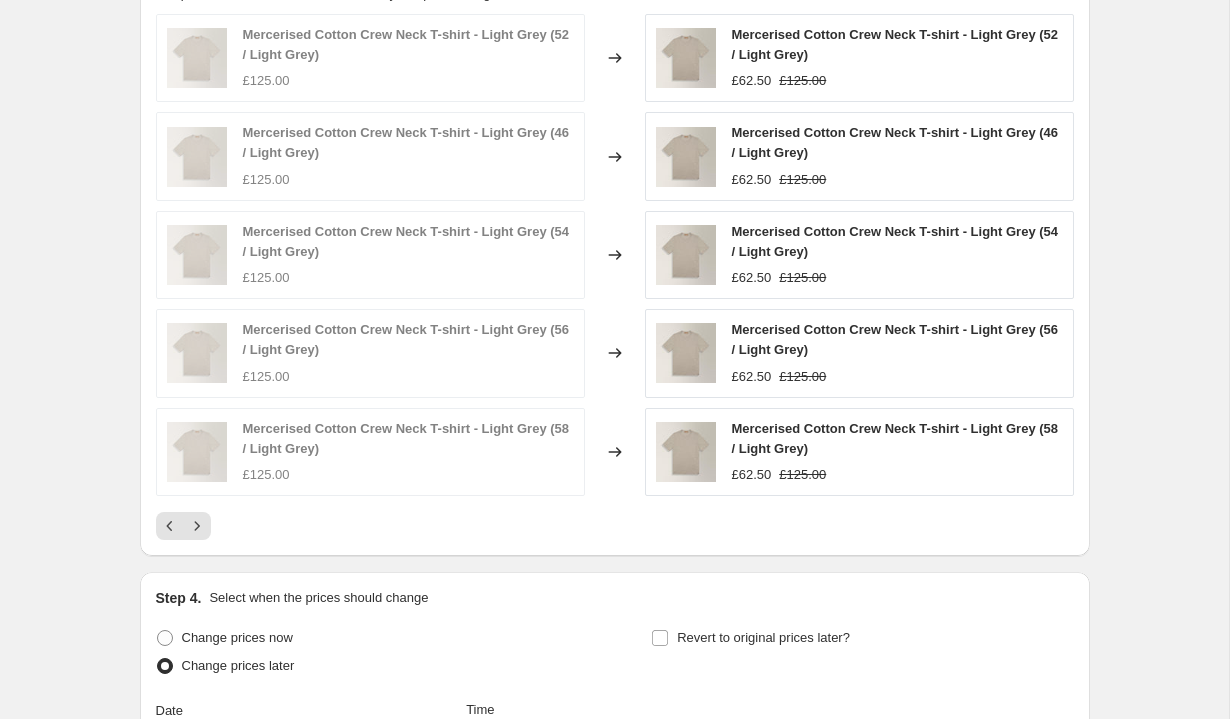 click on "PRICE CHANGE PREVIEW 216 product variants would be affected by this price change: Mercerised Cotton Crew Neck T-shirt - Light Grey (52 / Light Grey) £125.00 Changed to Mercerised Cotton Crew Neck T-shirt - Light Grey (52 / Light Grey) £62.50 £125.00 Mercerised Cotton Crew Neck T-shirt - Light Grey (46 / Light Grey) £125.00 Changed to Mercerised Cotton Crew Neck T-shirt - Light Grey (46 / Light Grey) £62.50 £125.00 Mercerised Cotton Crew Neck T-shirt - Light Grey (54 / Light Grey) £125.00 Changed to Mercerised Cotton Crew Neck T-shirt - Light Grey (54 / Light Grey) £62.50 £125.00 Mercerised Cotton Crew Neck T-shirt - Light Grey (56 / Light Grey) £125.00 Changed to Mercerised Cotton Crew Neck T-shirt - Light Grey (56 / Light Grey) £62.50 £125.00 Mercerised Cotton Crew Neck T-shirt - Light Grey (58 / Light Grey) £125.00 Changed to Mercerised Cotton Crew Neck T-shirt - Light Grey (58 / Light Grey) £62.50 £125.00" at bounding box center [615, 250] 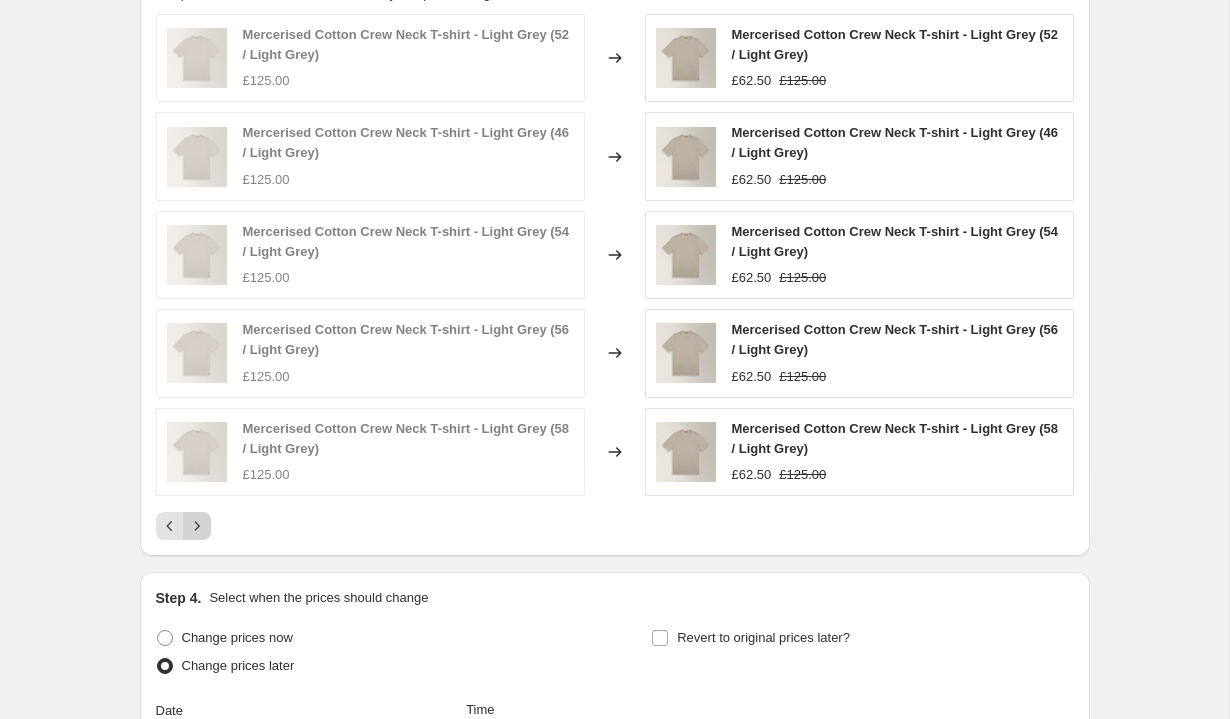 click at bounding box center (197, 526) 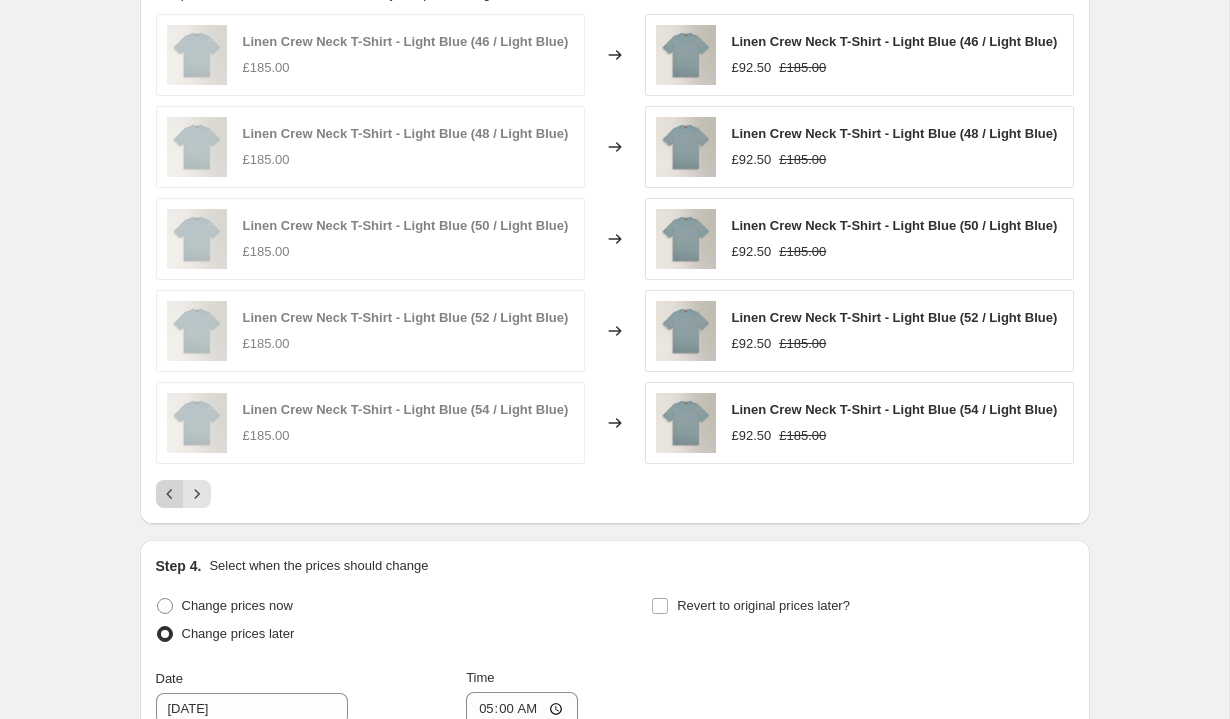 click 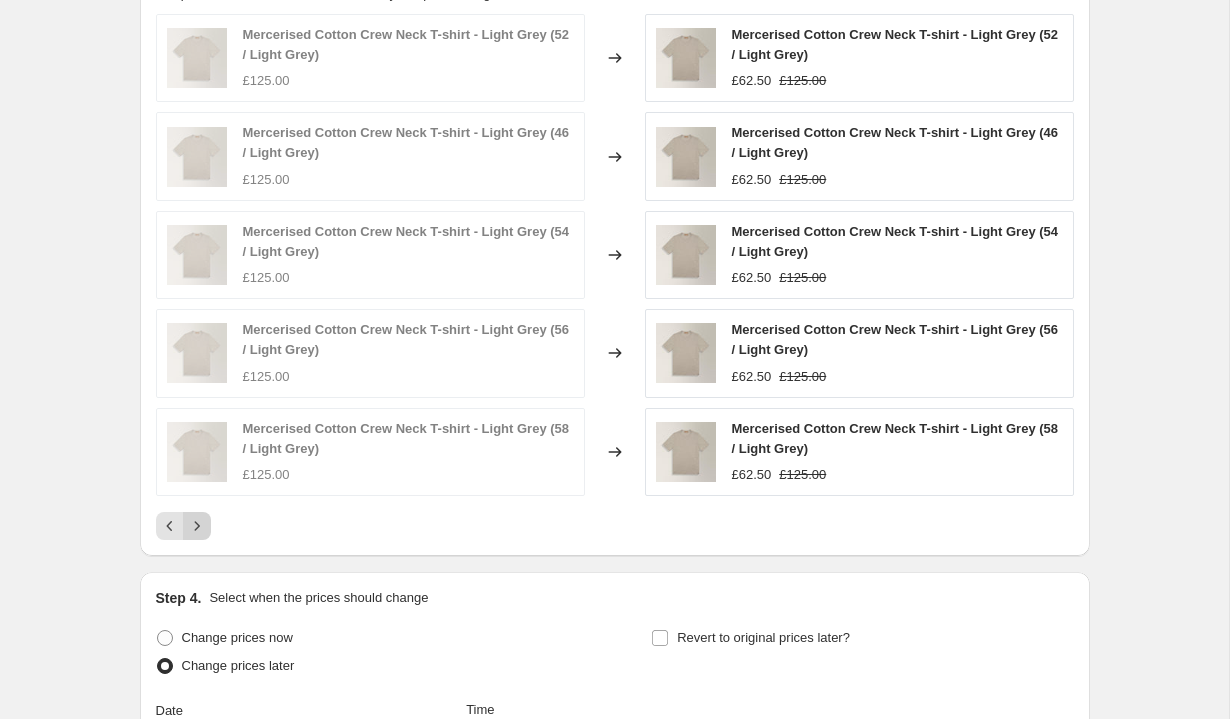 click 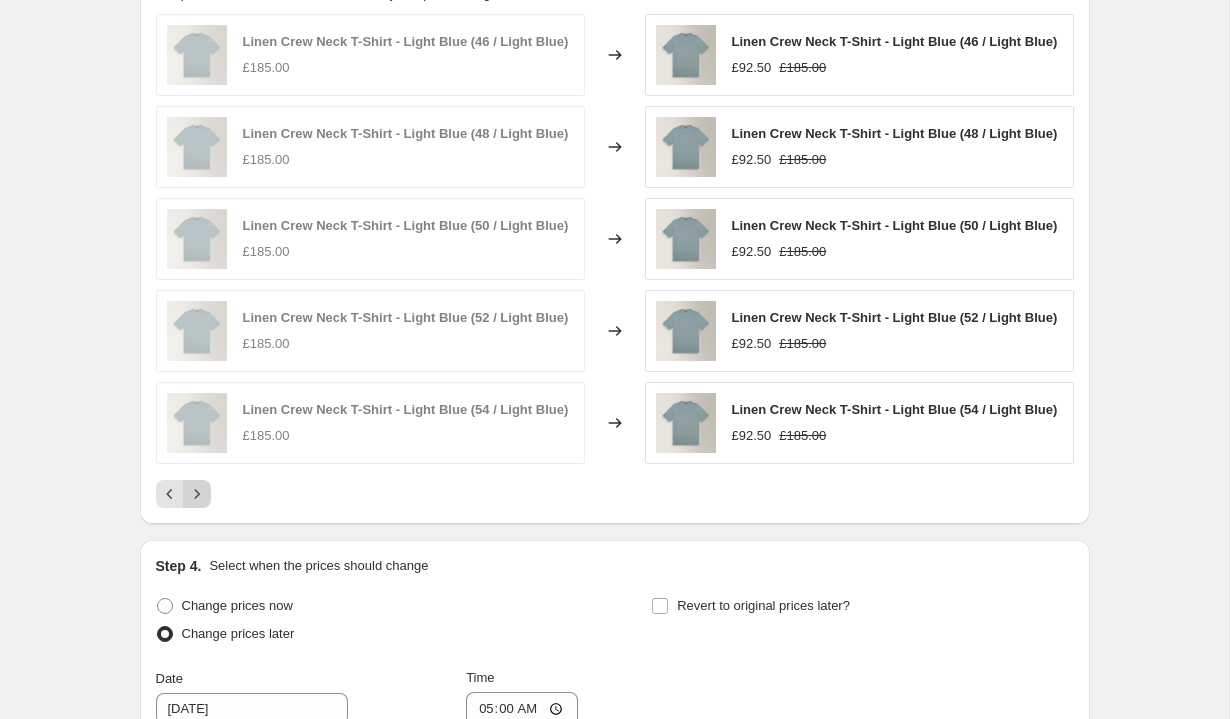 click at bounding box center [197, 494] 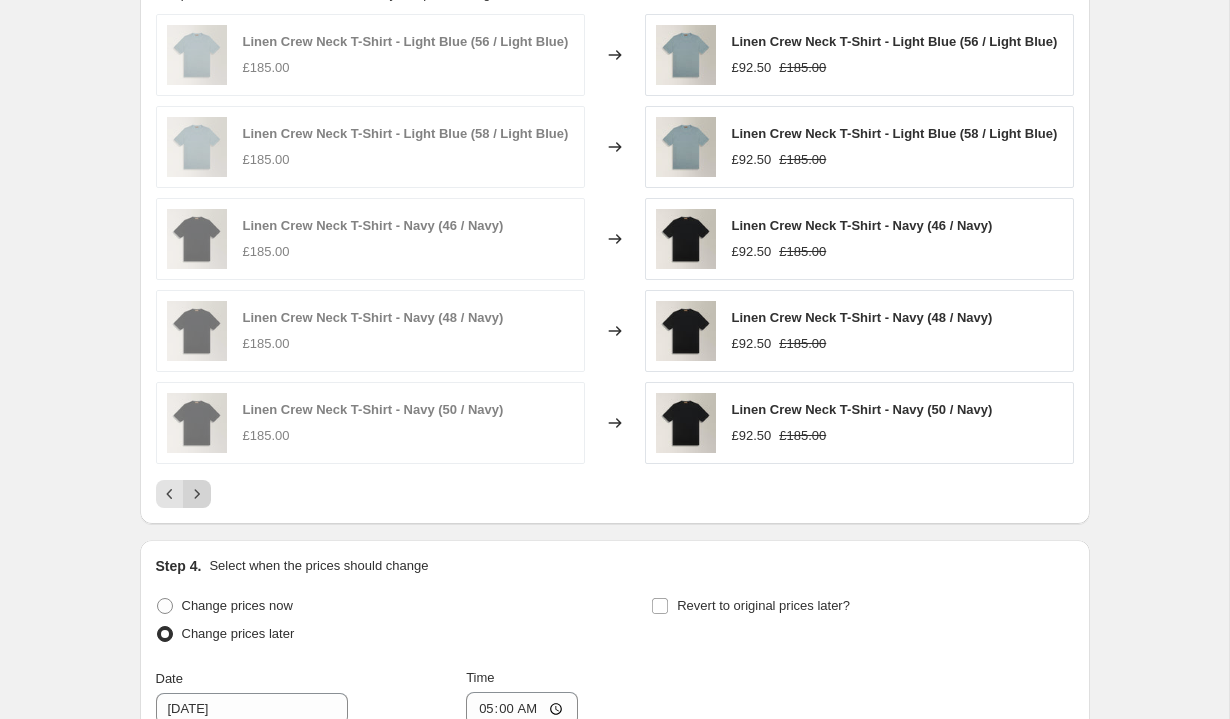 click at bounding box center [197, 494] 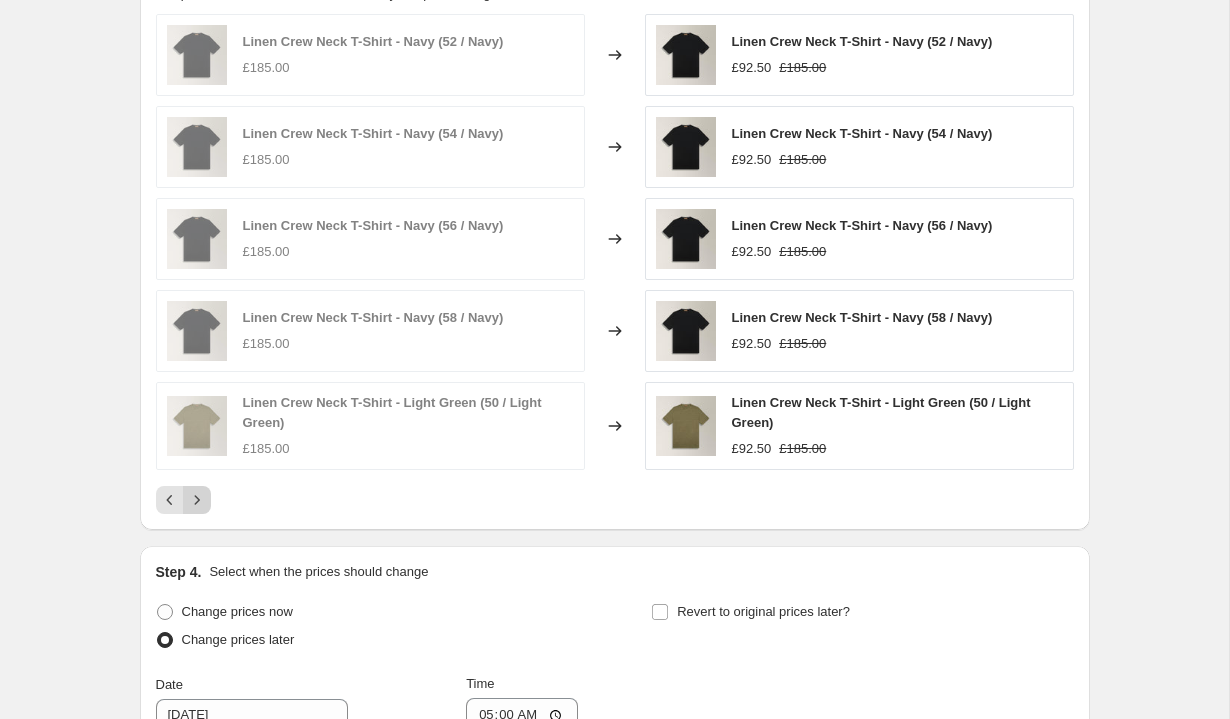 click at bounding box center (197, 500) 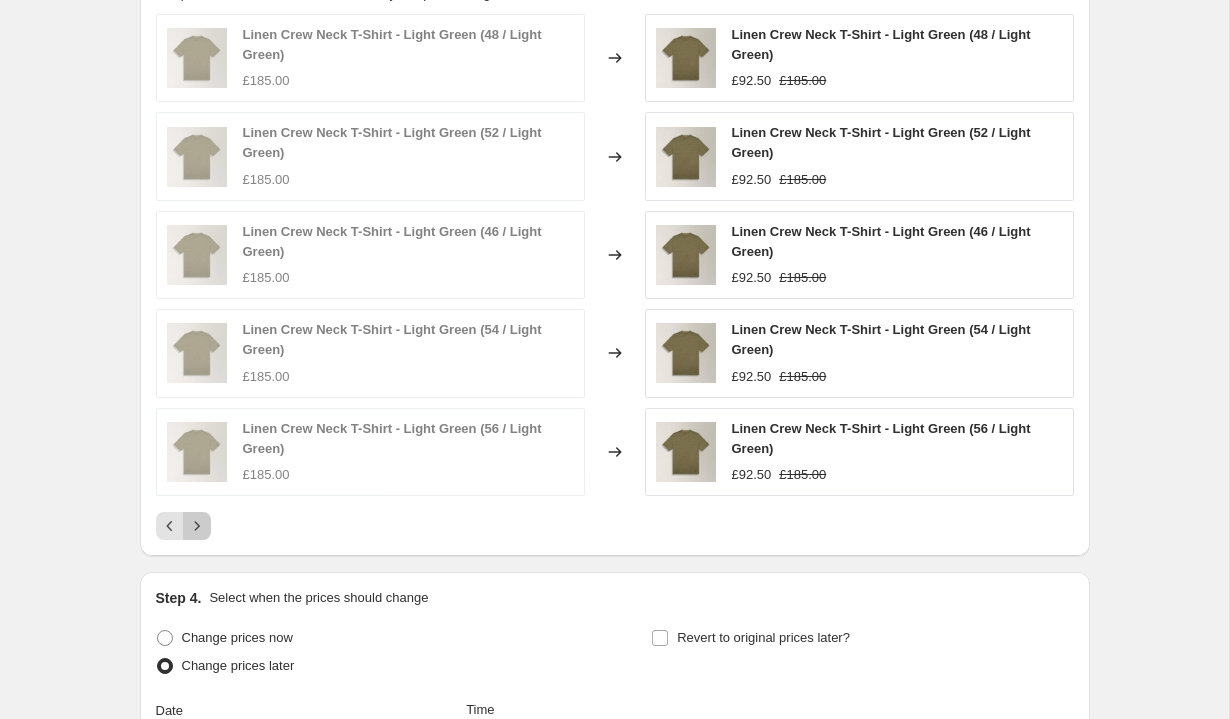 click 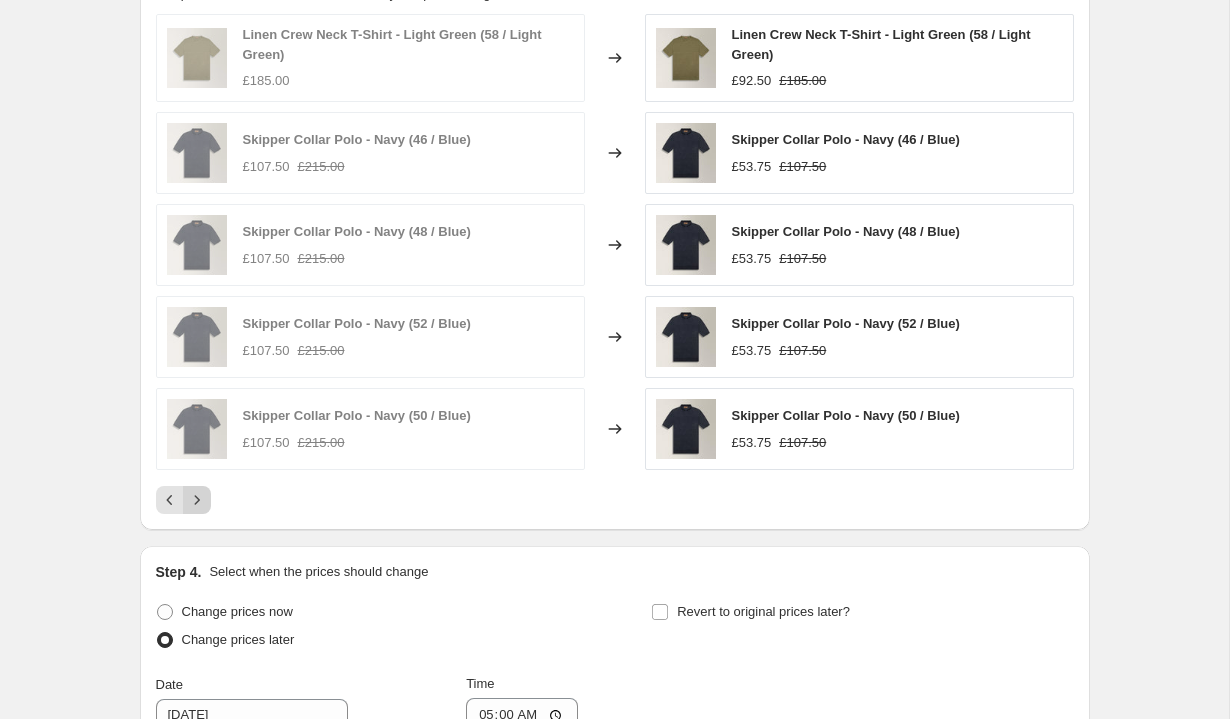 click on "Prices will begin changing on [DATE] 05:00. Change prices now Step 1. Optionally give your price [MEDICAL_DATA] a title (eg "March 30% off sale on boots") Copy of More items added to 50% off Summer Sale 31/07 This title is just for internal use, customers won't see it Step 2. Select how the prices should change Use bulk price change rules Set product prices individually Use CSV upload Price Change type Change the price to a certain amount Change the price by a certain amount Change the price by a certain percentage Change the price to the current compare at price (price before sale) Change the price by a certain amount relative to the compare at price Change the price by a certain percentage relative to the compare at price Don't change the price Change the price by a certain percentage relative to the cost per item Change price to certain cost margin Change the price by a certain percentage Price change amount -50 % (Price drop) Rounding Round to nearest .01 Round to nearest whole number Change type 216" at bounding box center [607, -170] 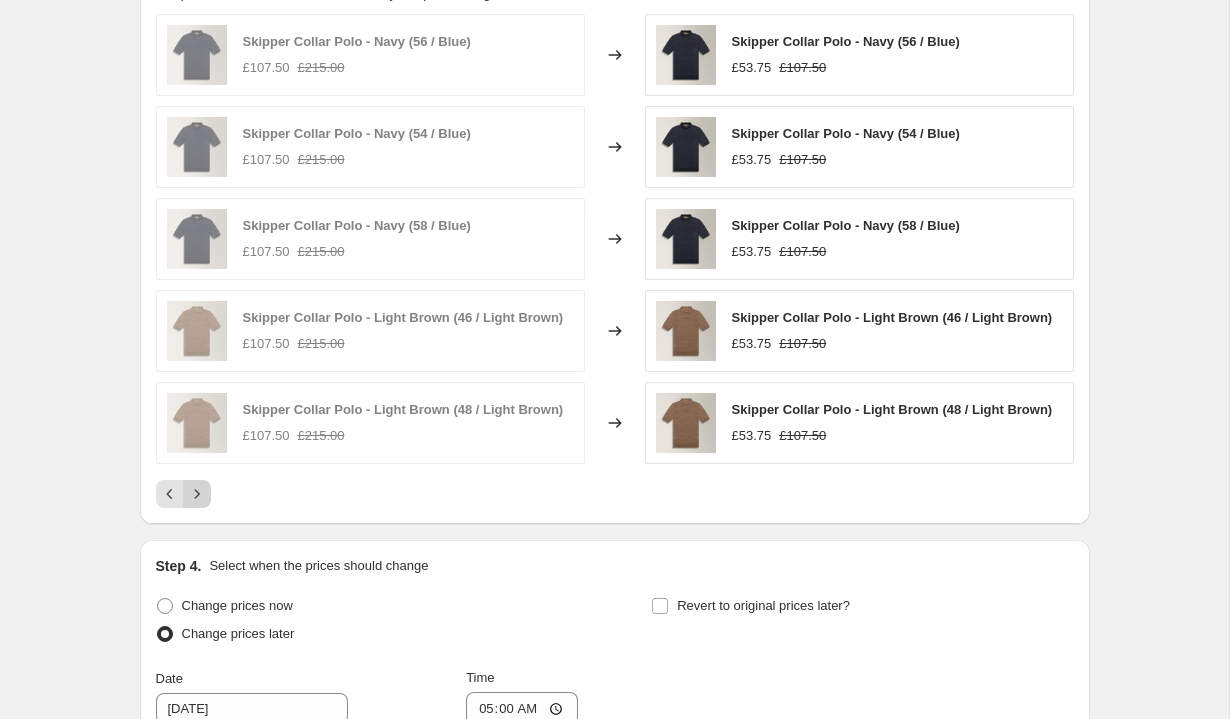 click 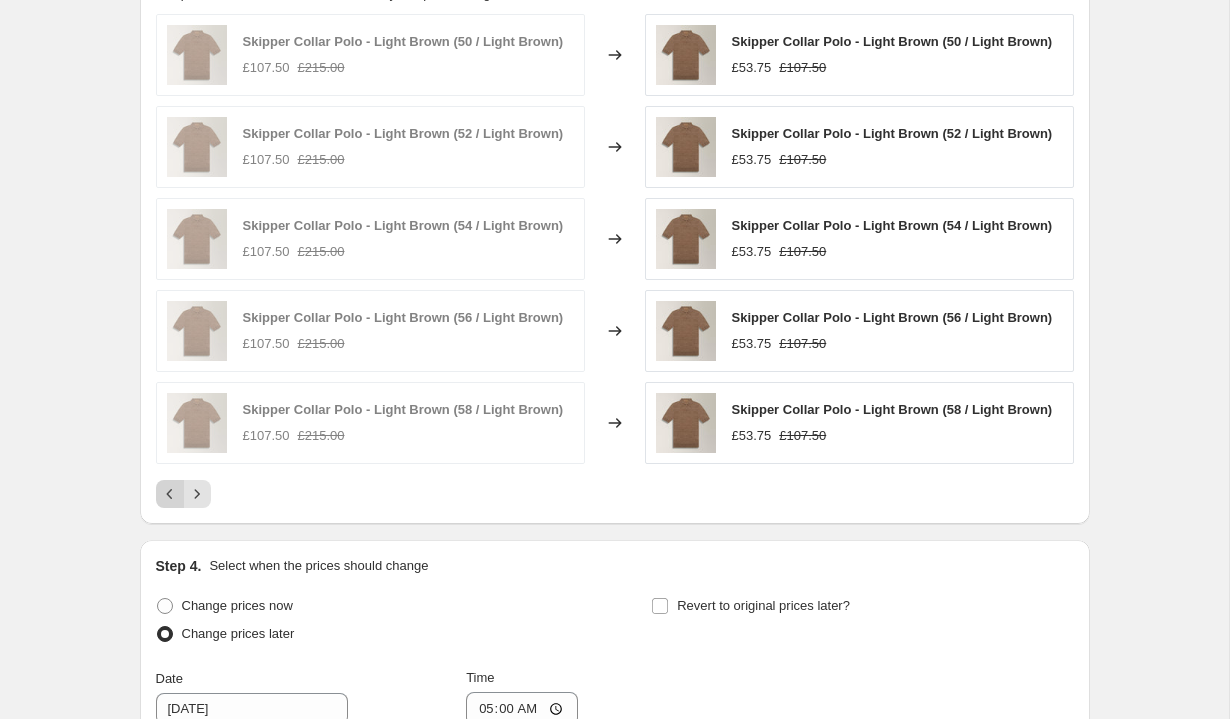 click 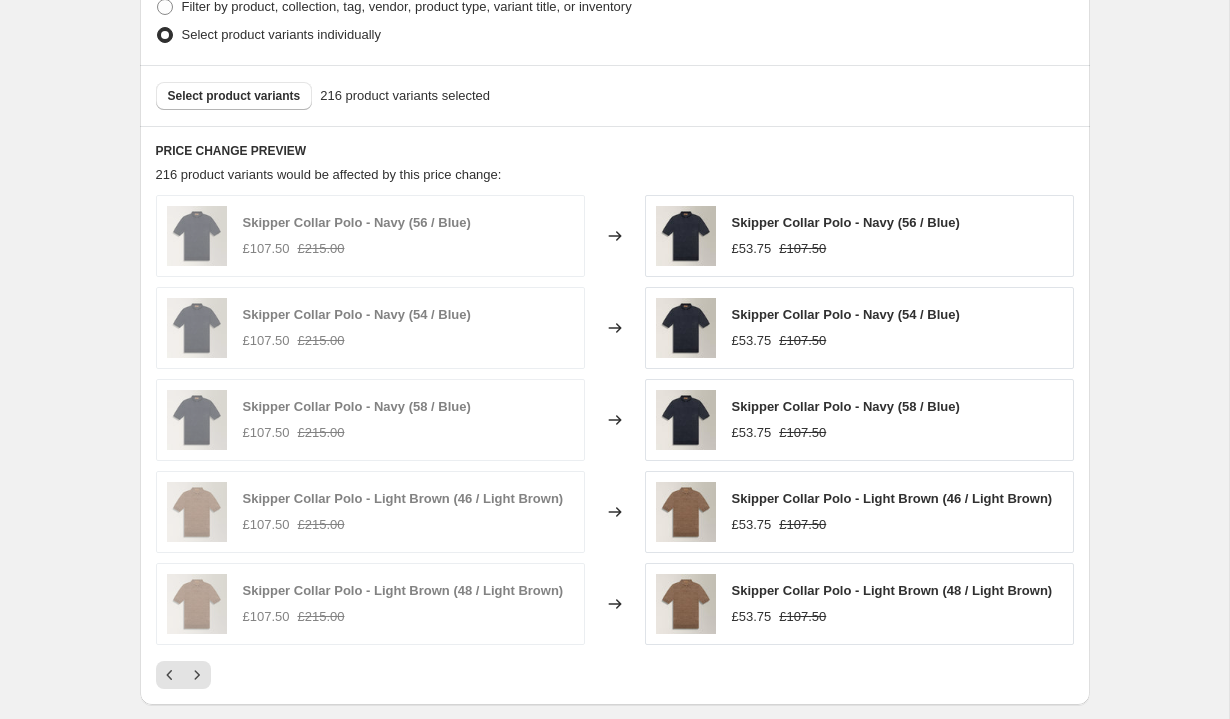 scroll, scrollTop: 1280, scrollLeft: 0, axis: vertical 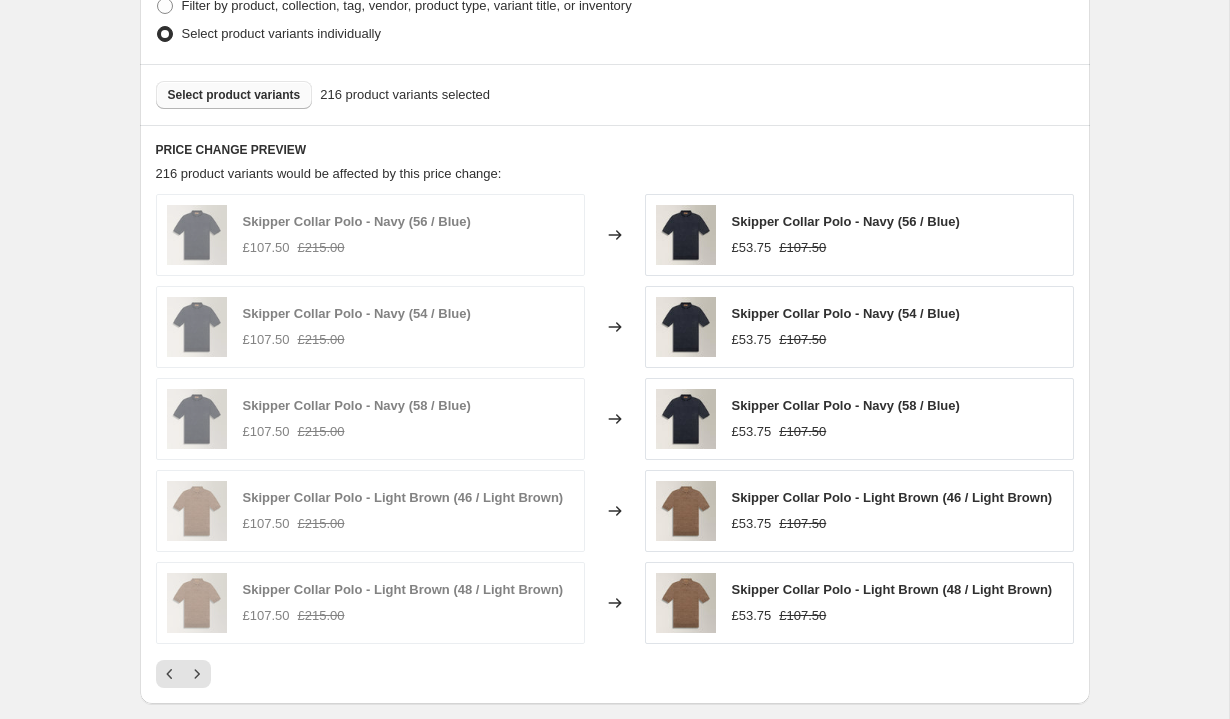 click on "Select product variants" at bounding box center [234, 95] 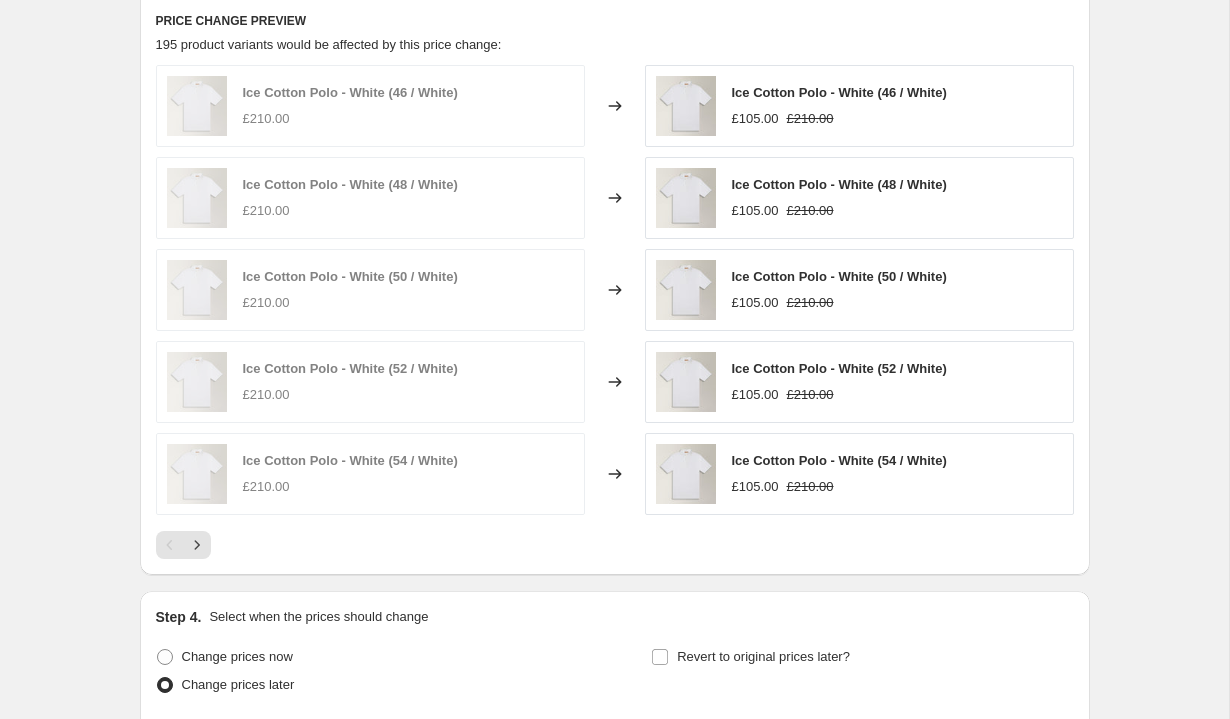 scroll, scrollTop: 1432, scrollLeft: 0, axis: vertical 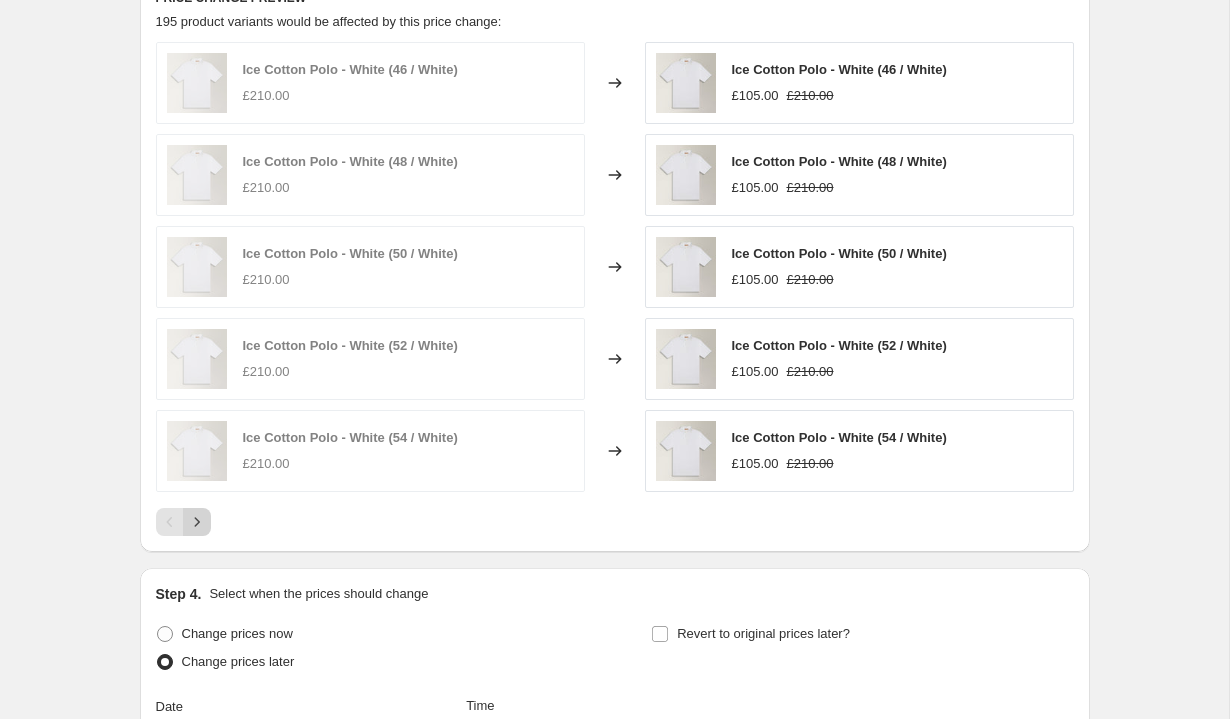 click 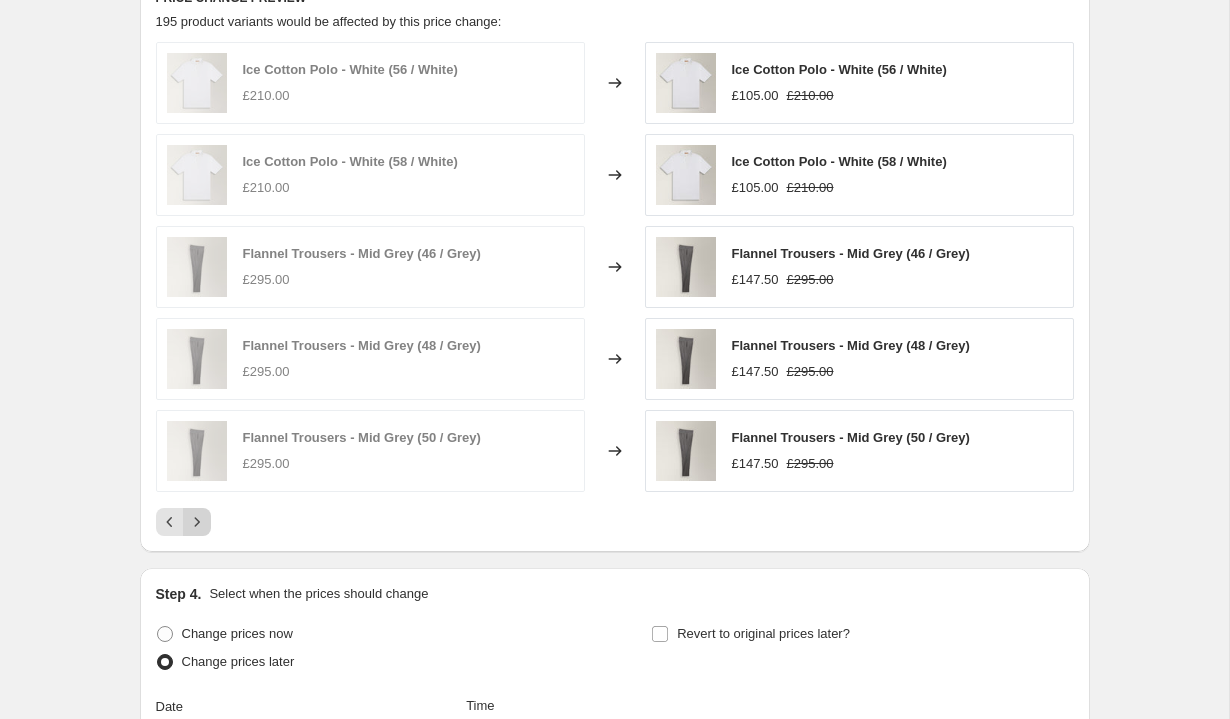 click 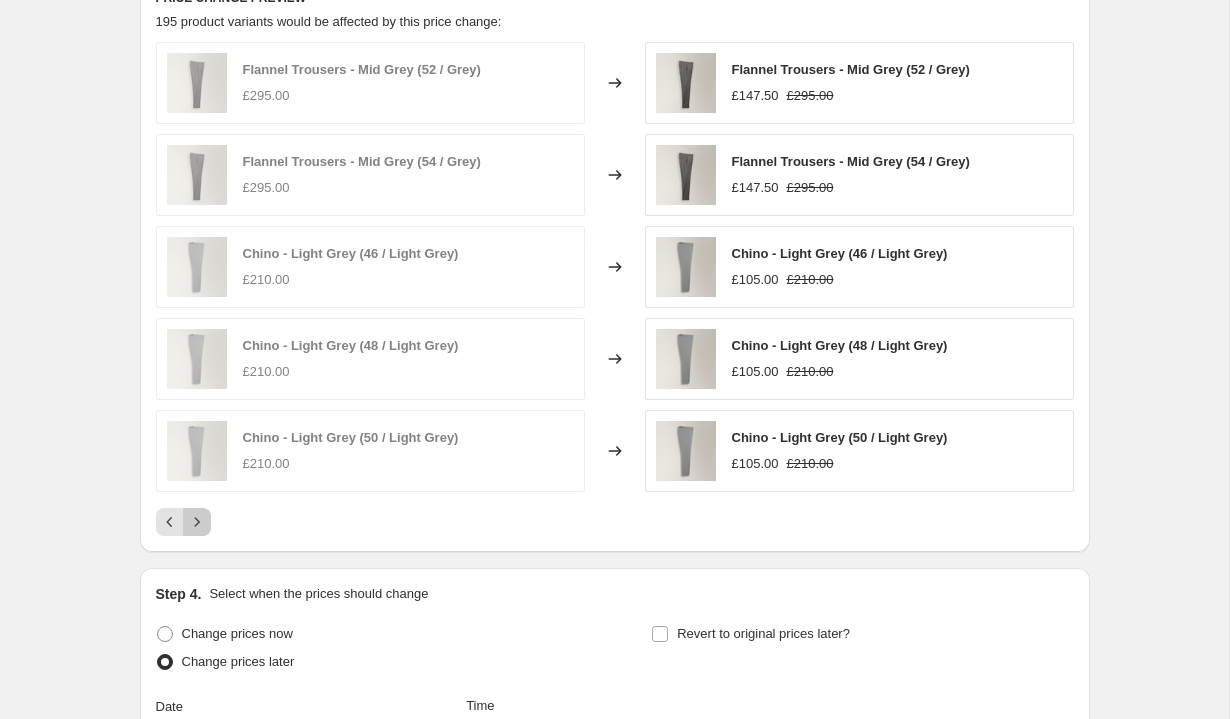 click 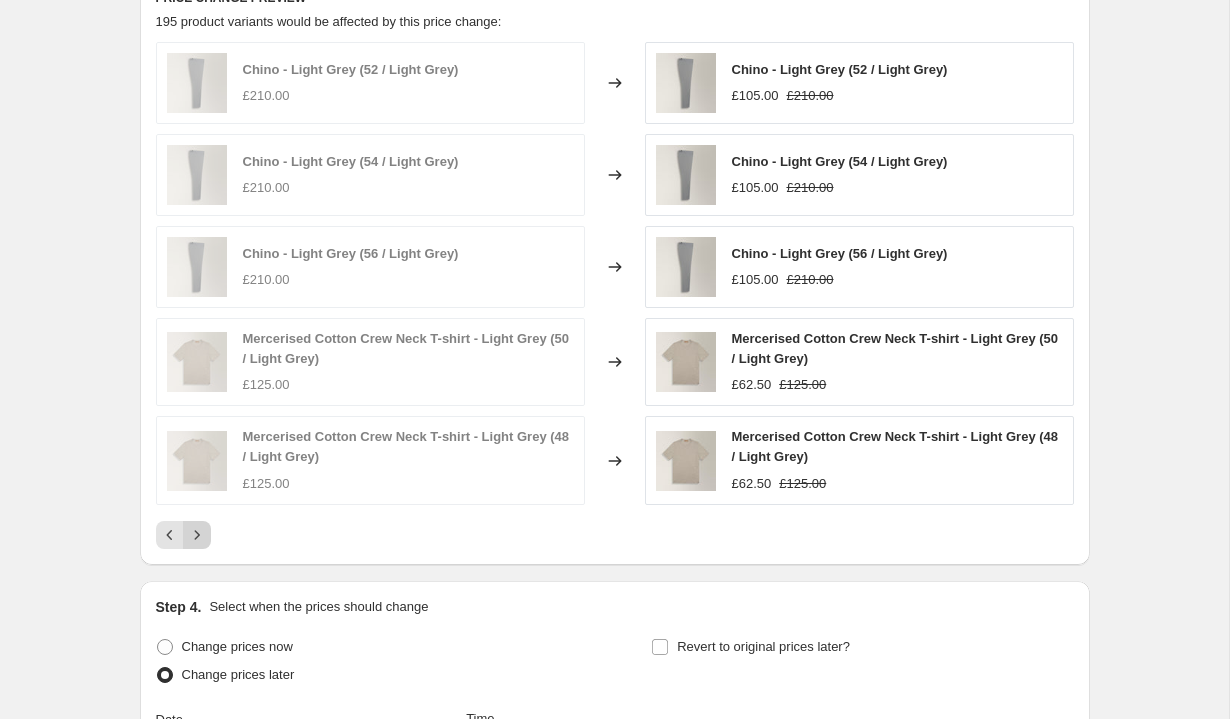 click at bounding box center [197, 535] 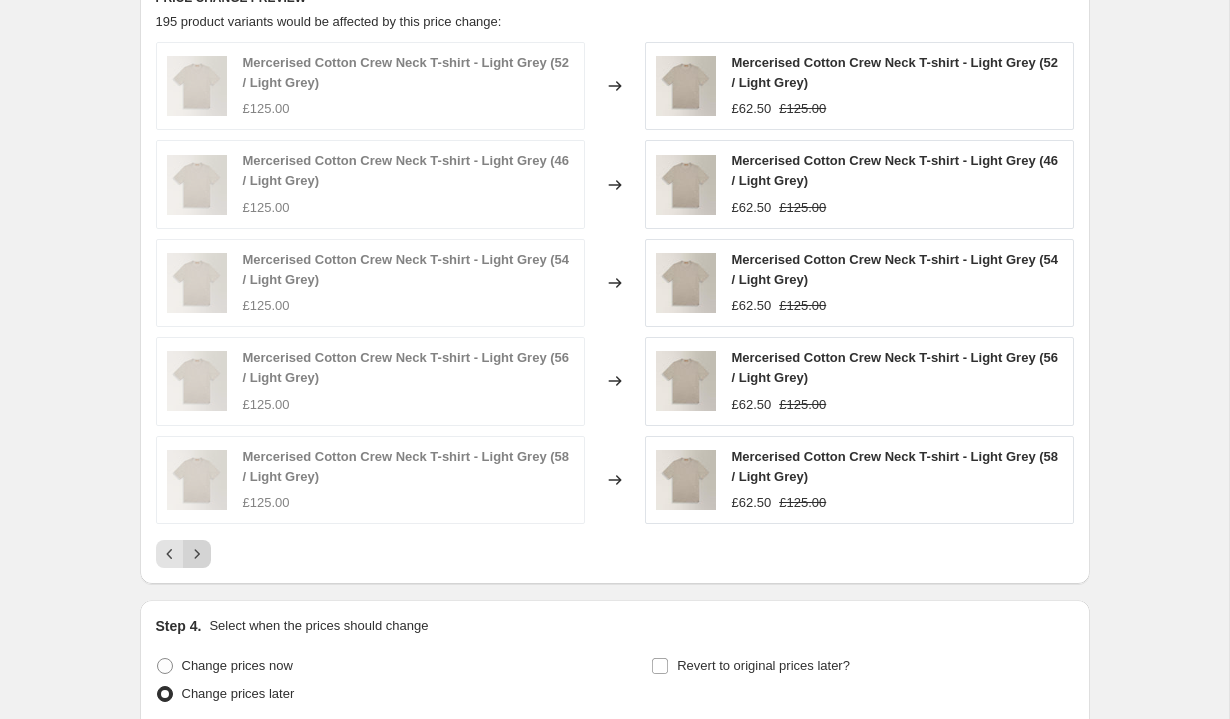 click 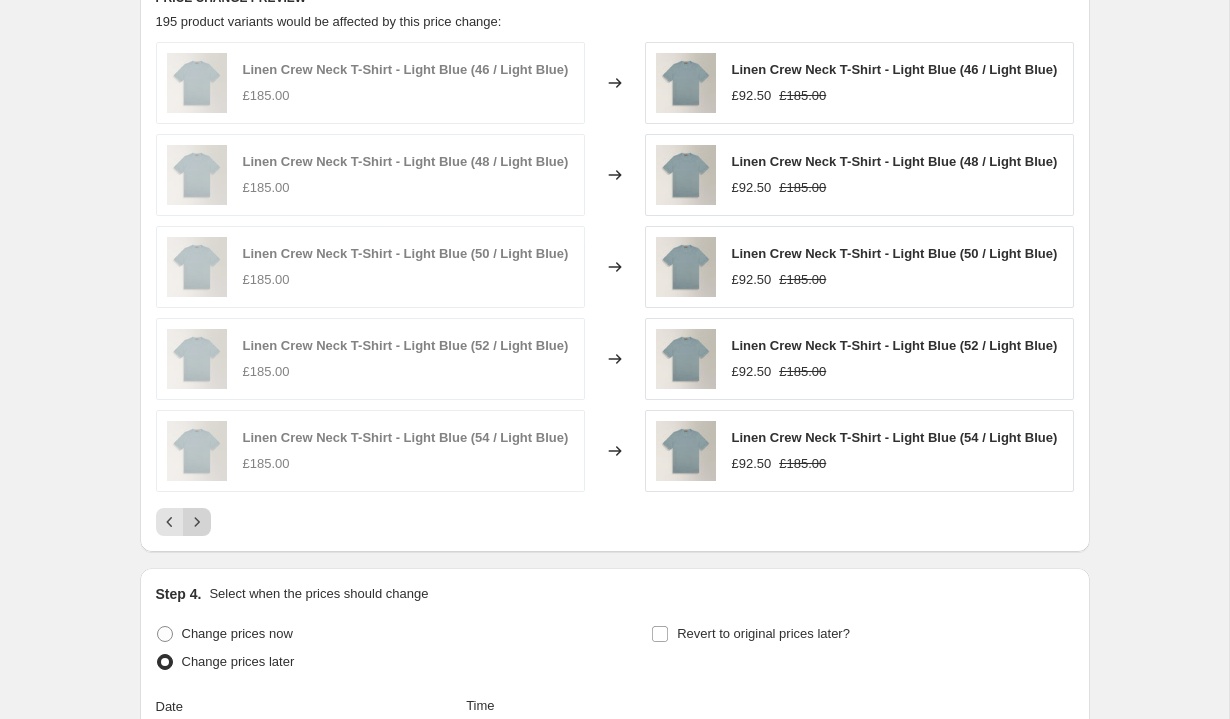 click 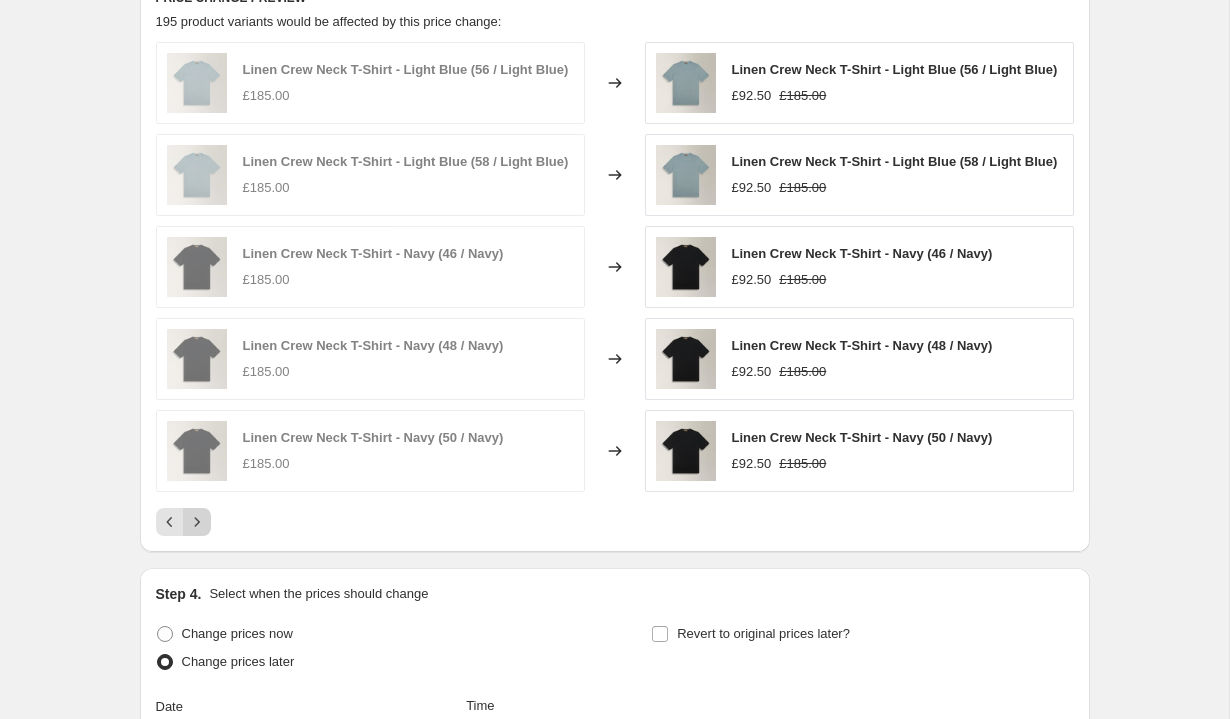 click 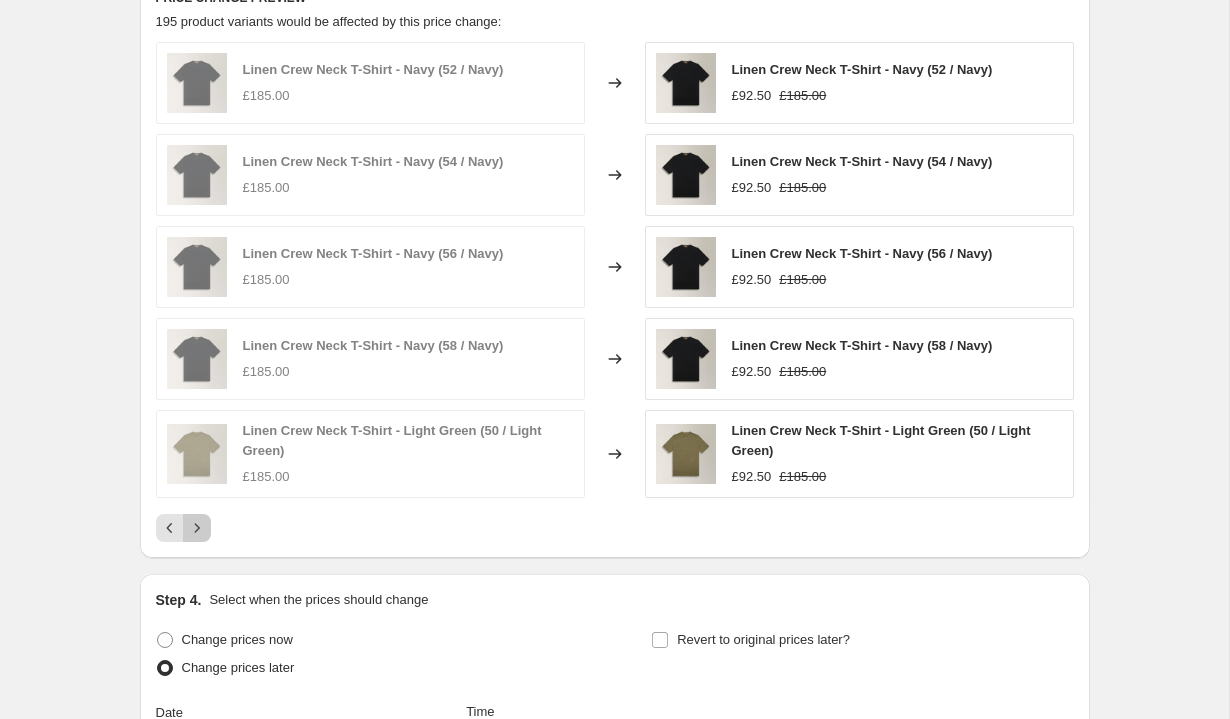click 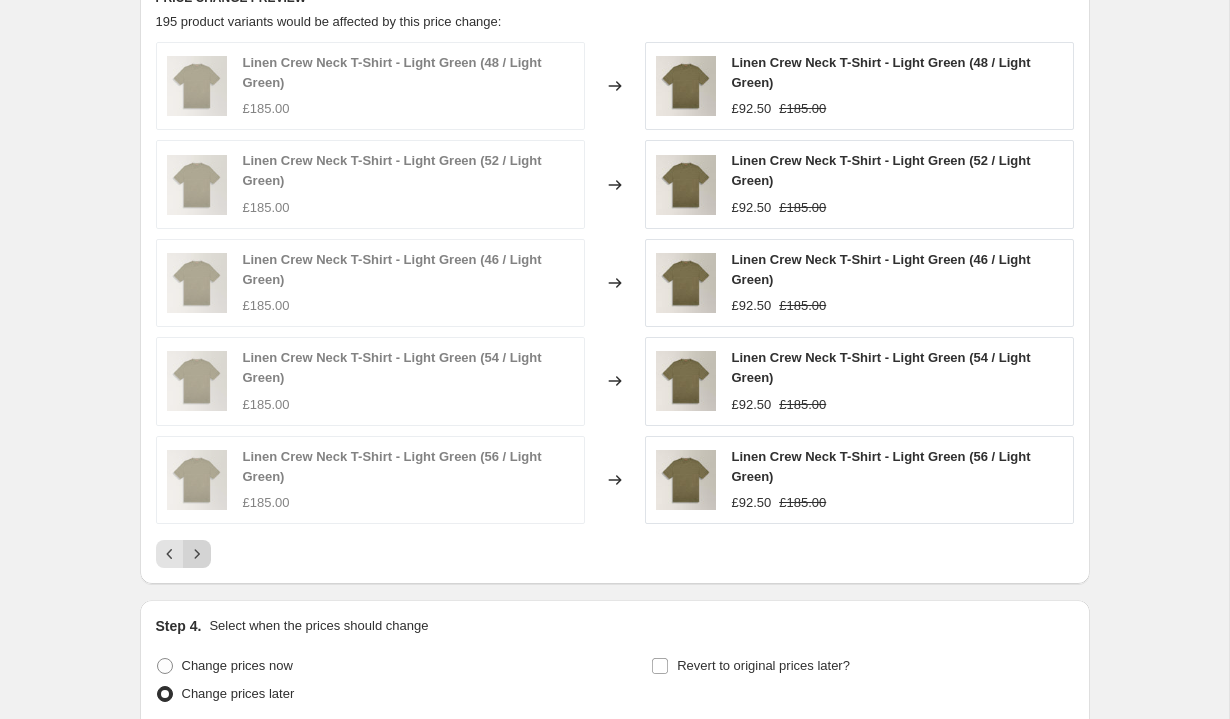 click on "Linen Crew Neck T-Shirt - Light Green (48 / Light Green) £185.00 Changed to Linen Crew Neck T-Shirt - Light Green (48 / Light Green) £92.50 £185.00 Linen Crew Neck T-Shirt - Light Green (52 / Light Green) £185.00 Changed to Linen Crew Neck T-Shirt - Light Green (52 / Light Green) £92.50 £185.00 Linen Crew Neck T-Shirt - Light Green (46 / Light Green) £185.00 Changed to Linen Crew Neck T-Shirt - Light Green (46 / Light Green) £92.50 £185.00 Linen Crew Neck T-Shirt - Light Green (54 / Light Green) £185.00 Changed to Linen Crew Neck T-Shirt - Light Green (54 / Light Green) £92.50 £185.00 Linen Crew Neck T-Shirt - Light Green (56 / Light Green) £185.00 Changed to Linen Crew Neck T-Shirt - Light Green (56 / Light Green) £92.50 £185.00" at bounding box center (615, 305) 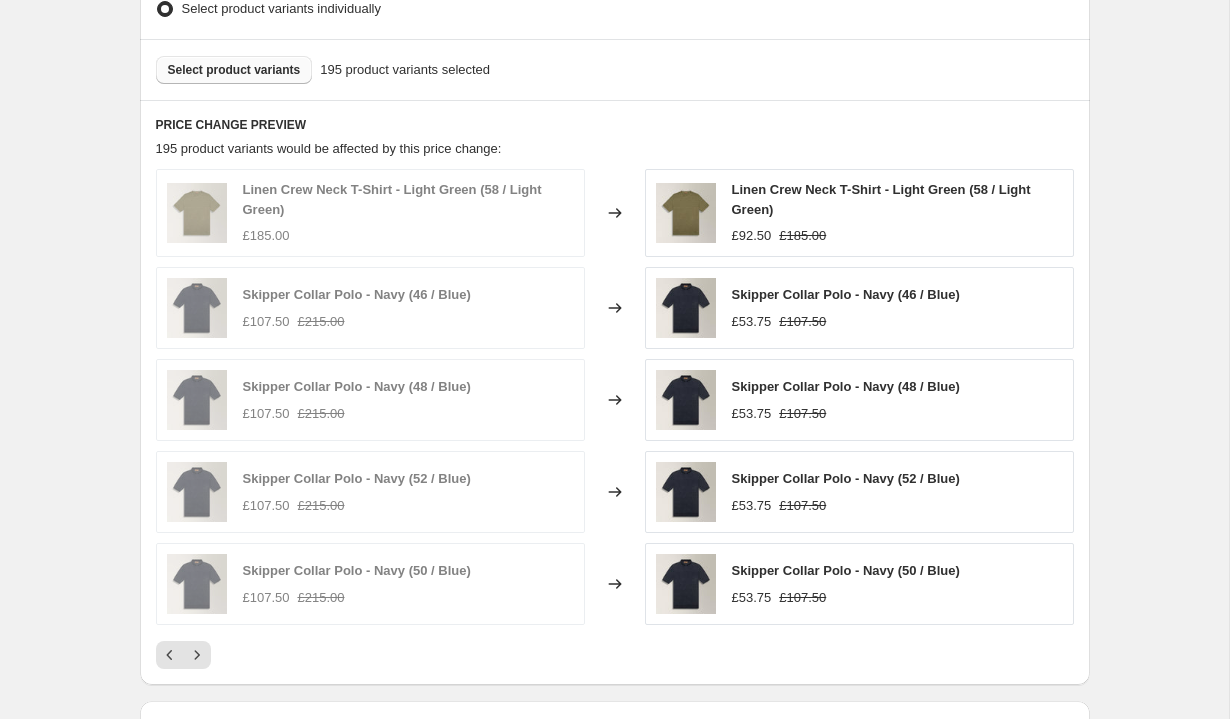 scroll, scrollTop: 1278, scrollLeft: 0, axis: vertical 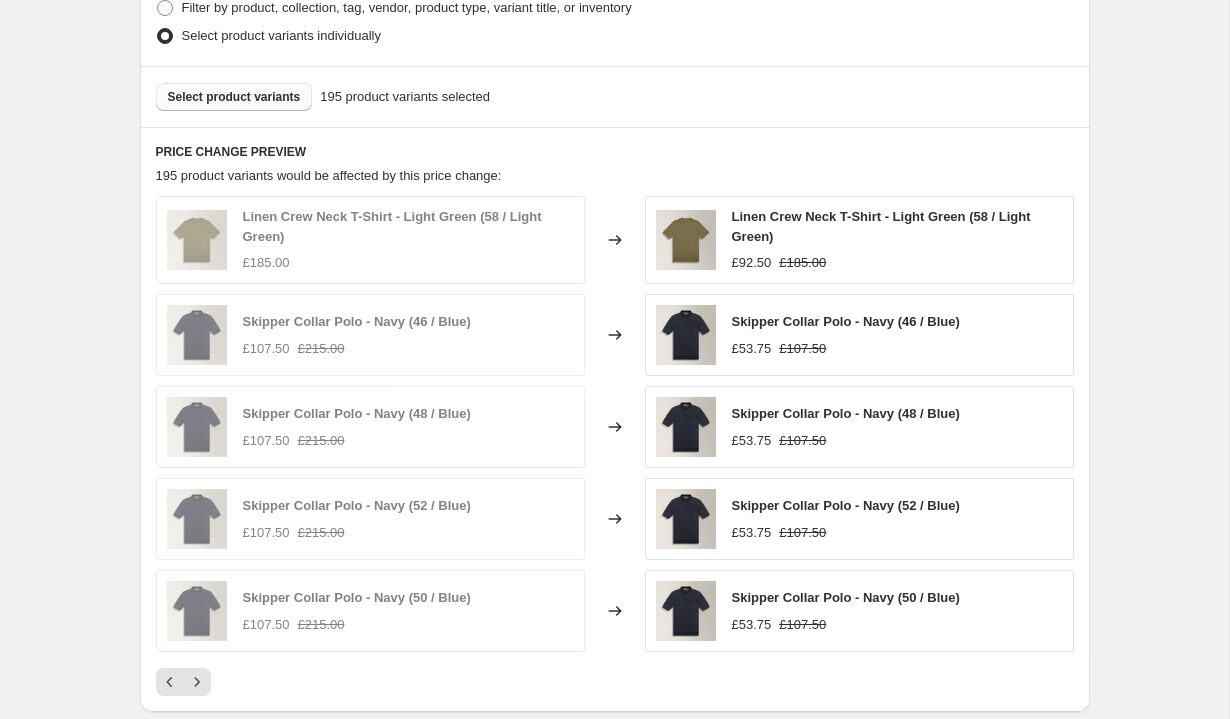 click on "Select product variants" at bounding box center (234, 97) 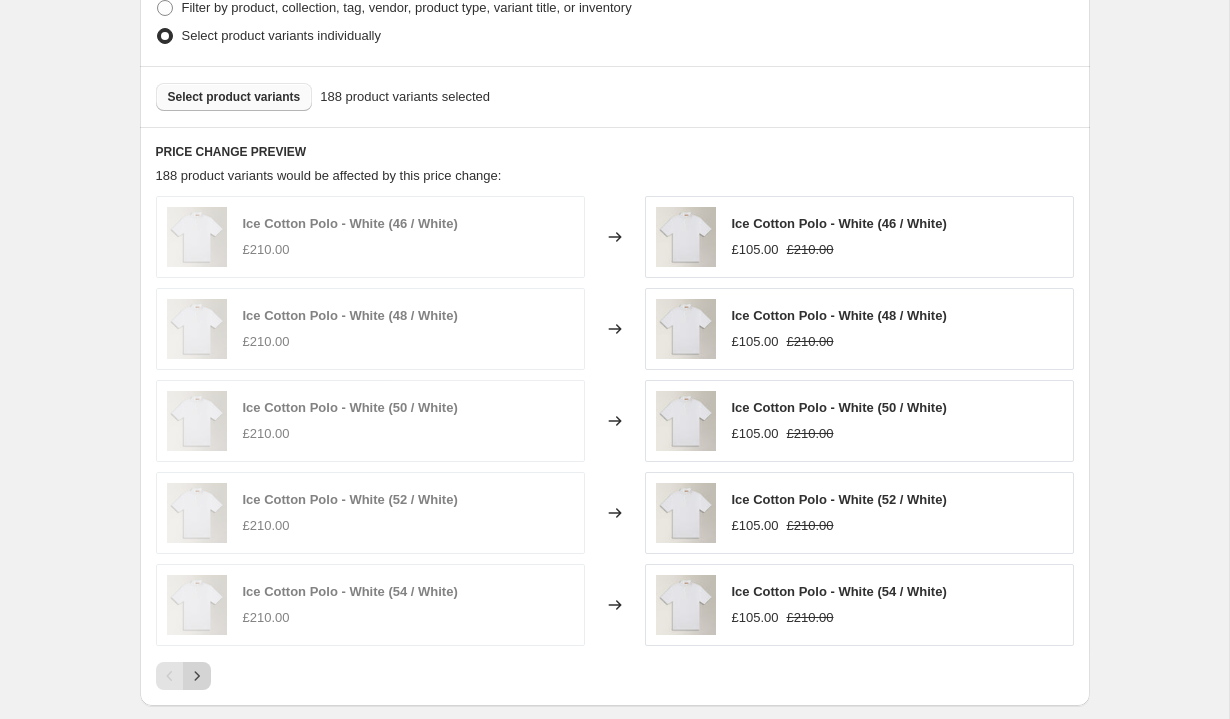 click 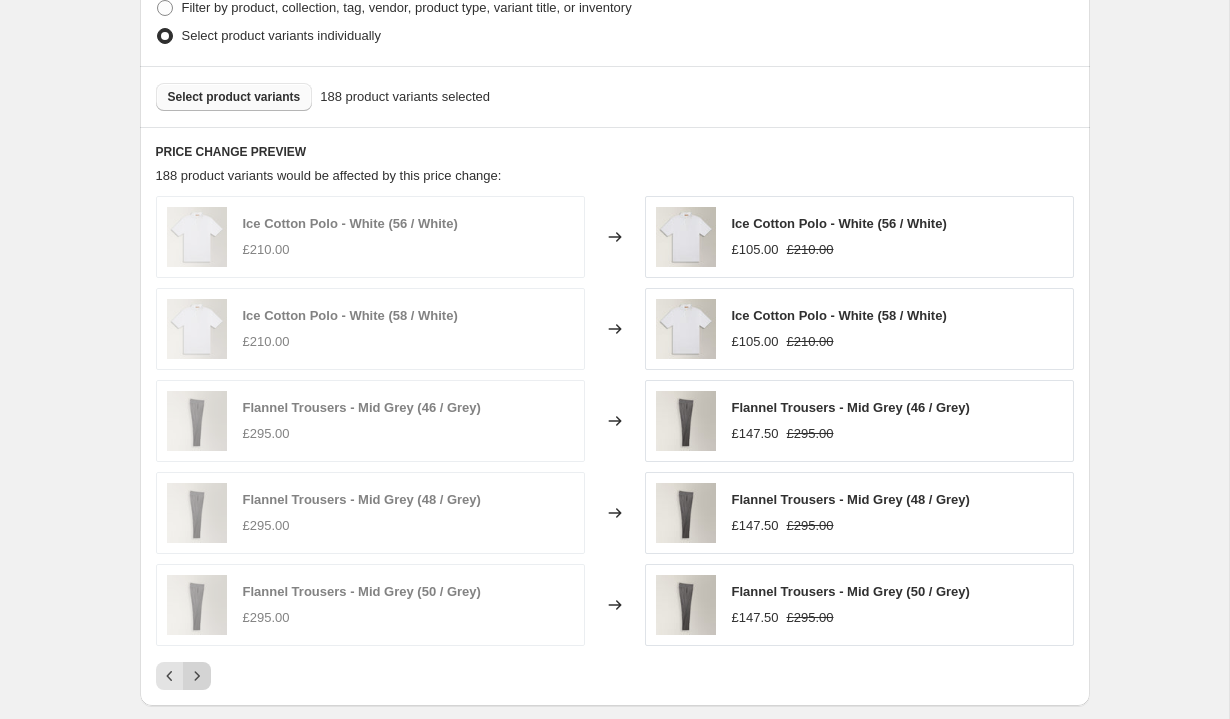 click 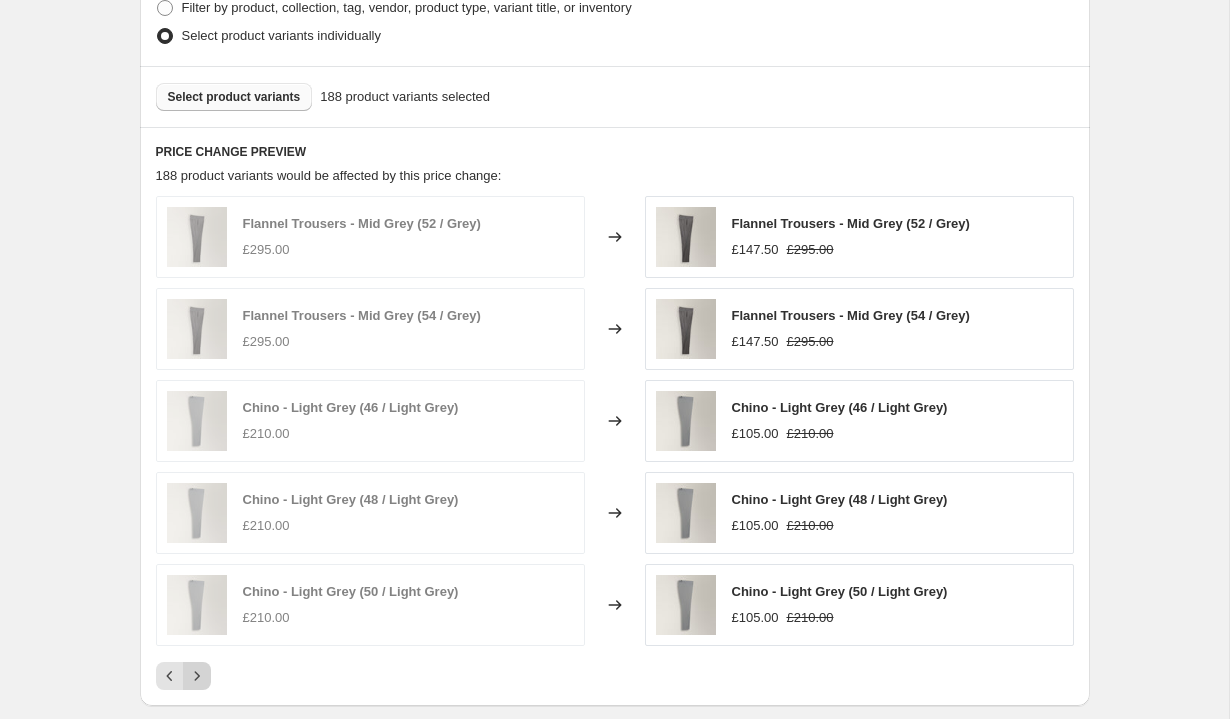 click 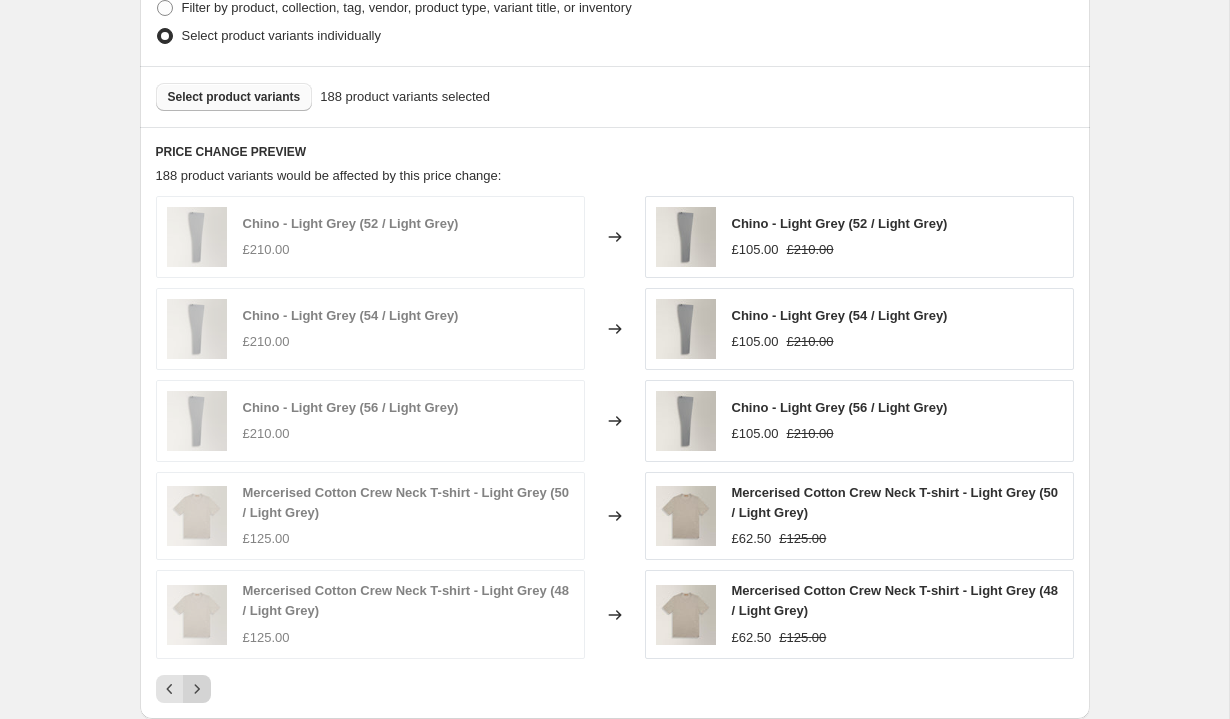click at bounding box center (197, 689) 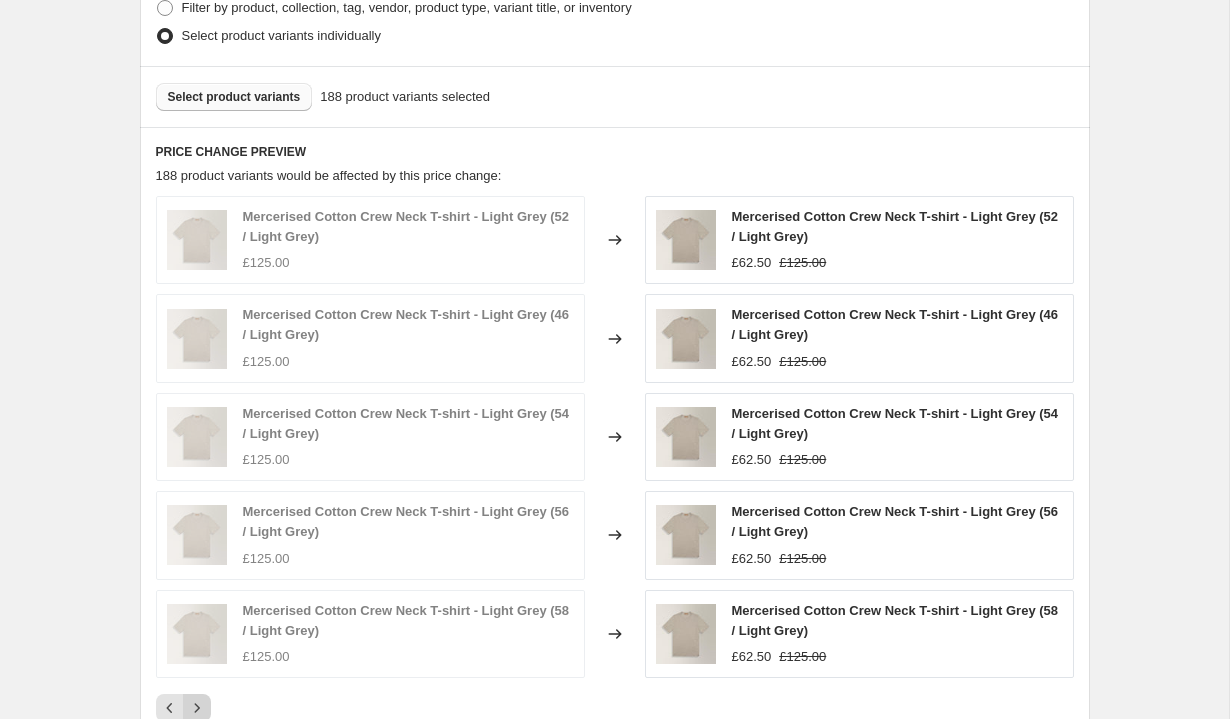 click on "Mercerised Cotton Crew Neck T-shirt - Light Grey (58 / Light Grey) £125.00" at bounding box center (370, 634) 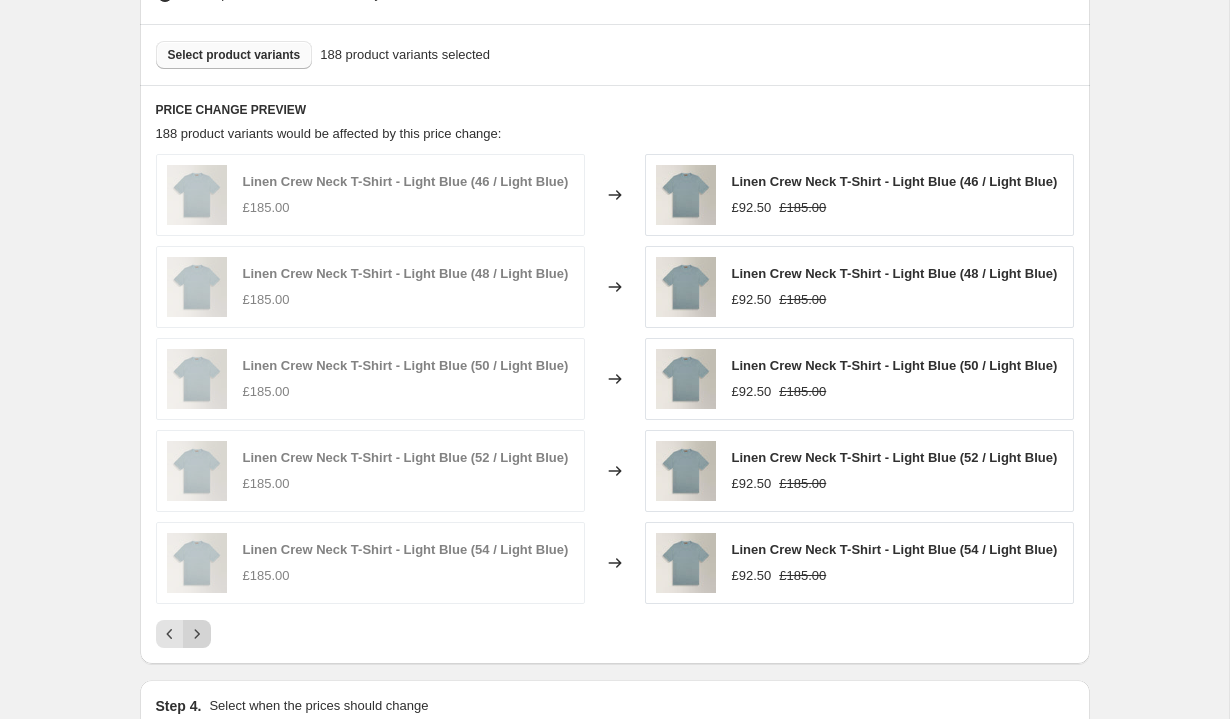 scroll, scrollTop: 1323, scrollLeft: 0, axis: vertical 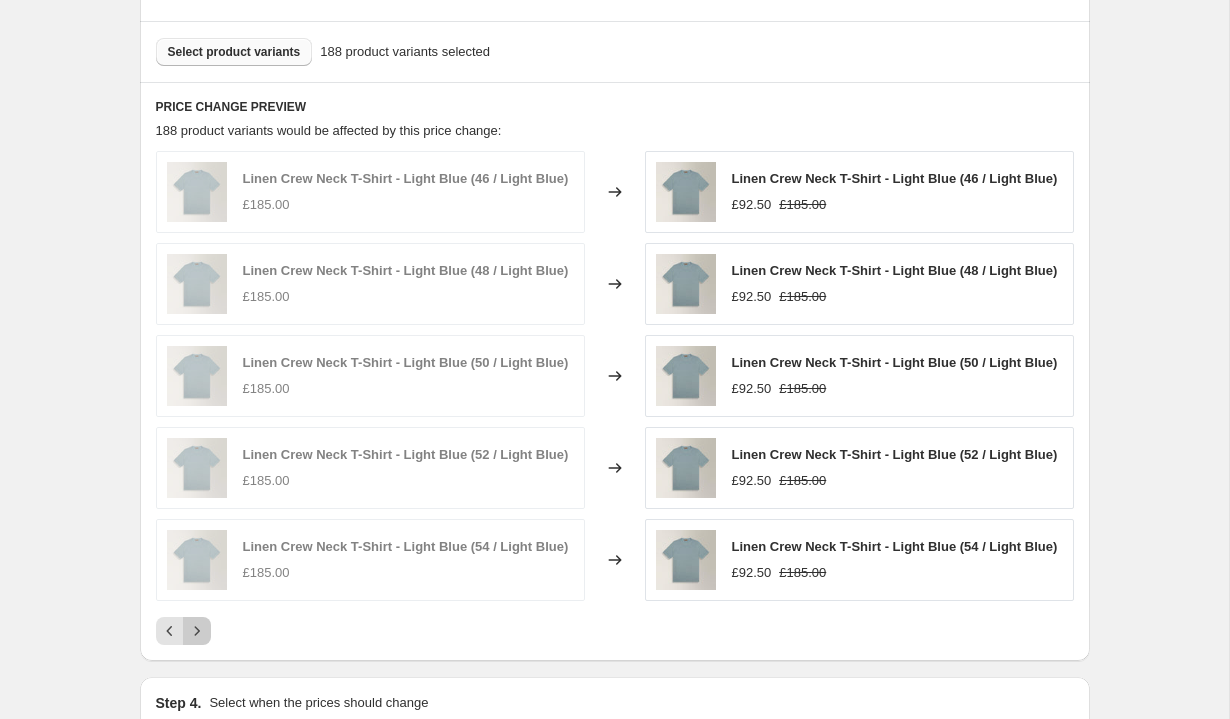 click 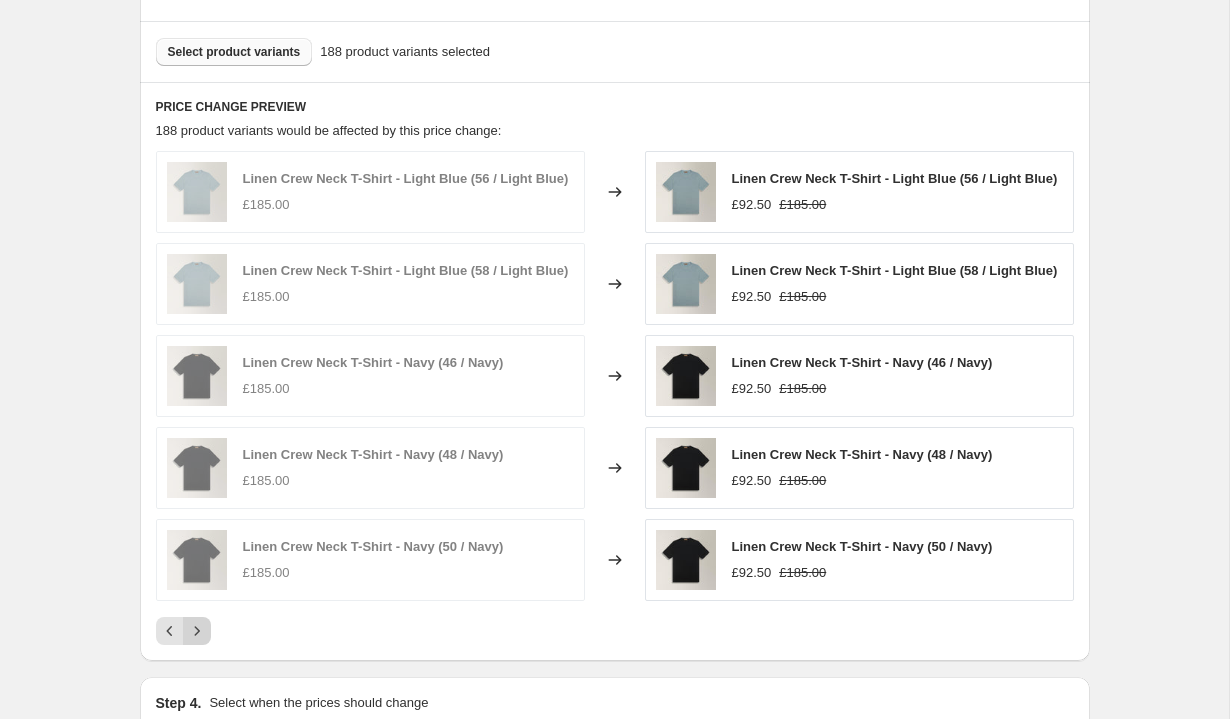 click 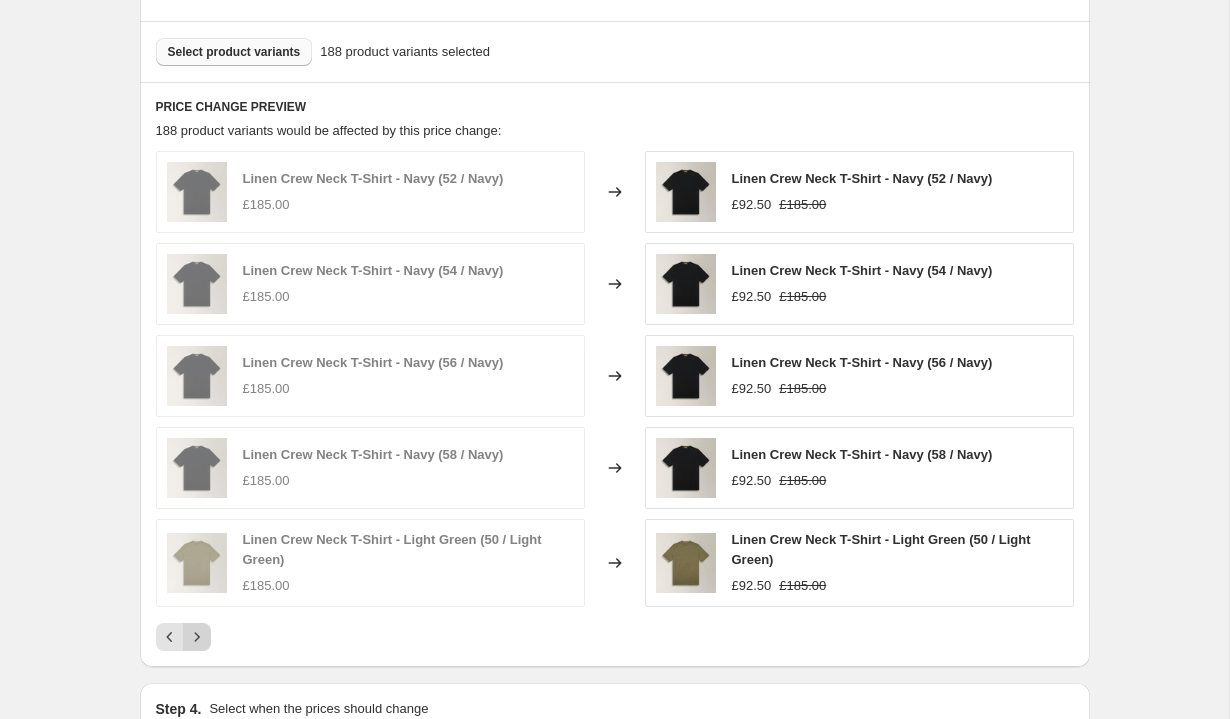 click 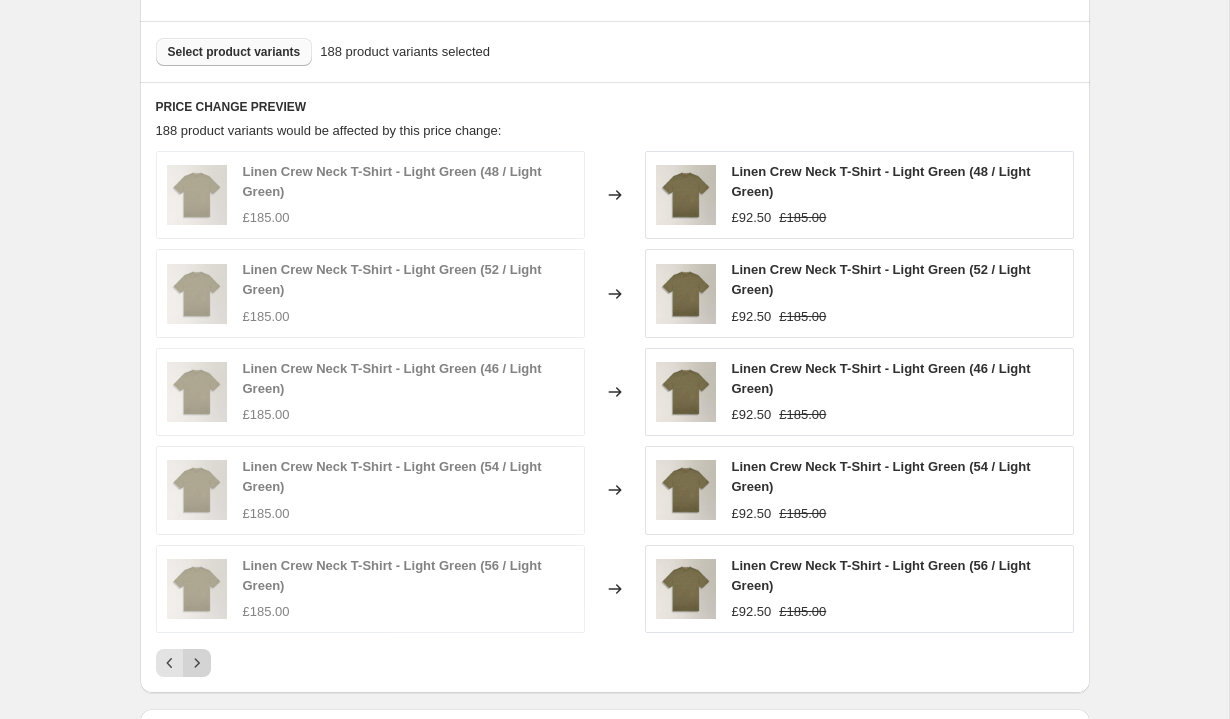 click 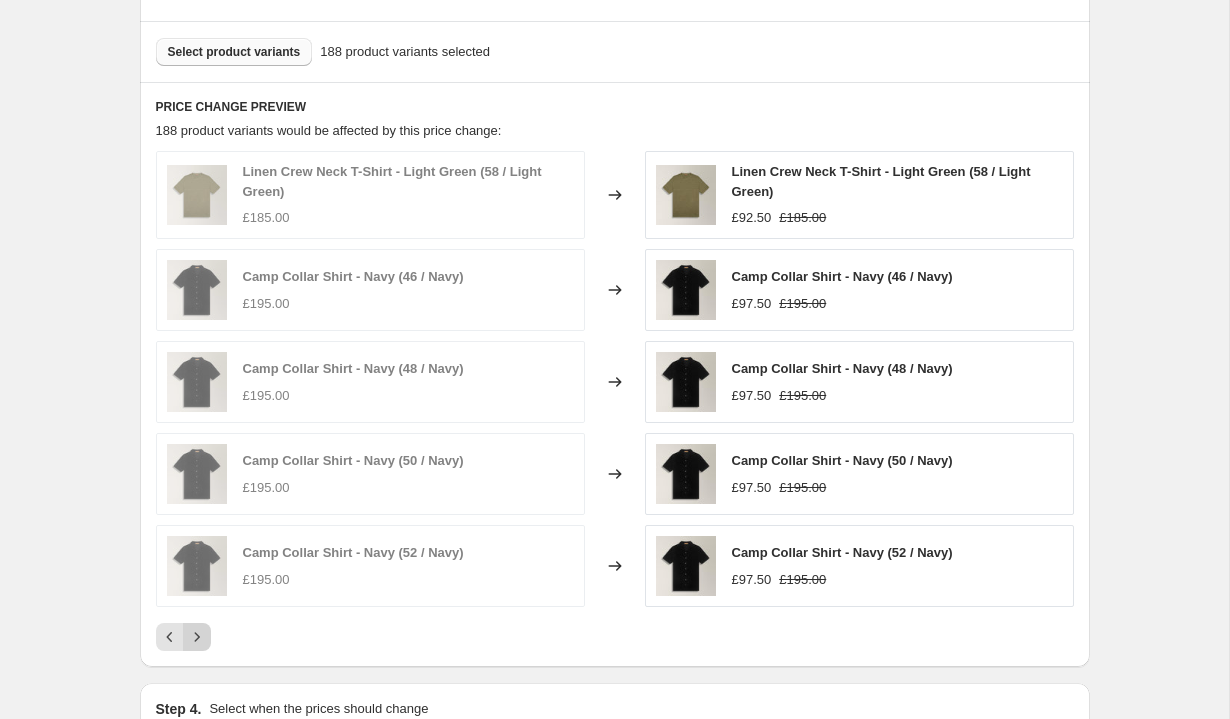 click 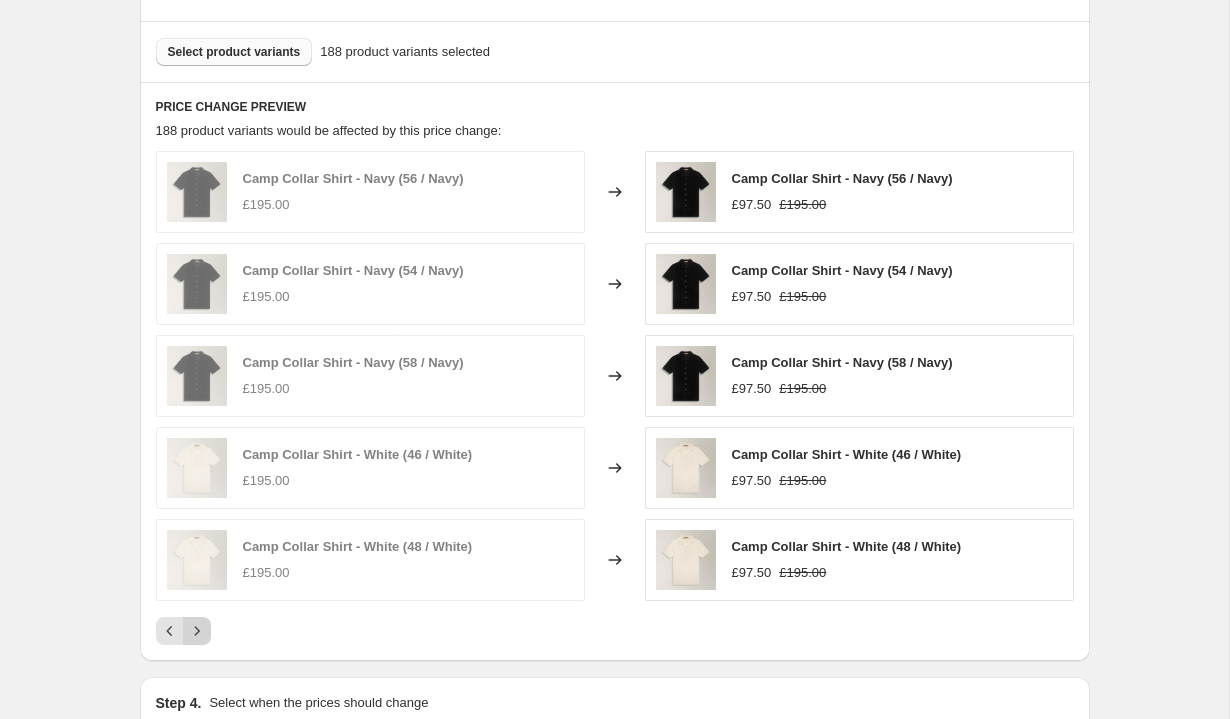 click at bounding box center [197, 631] 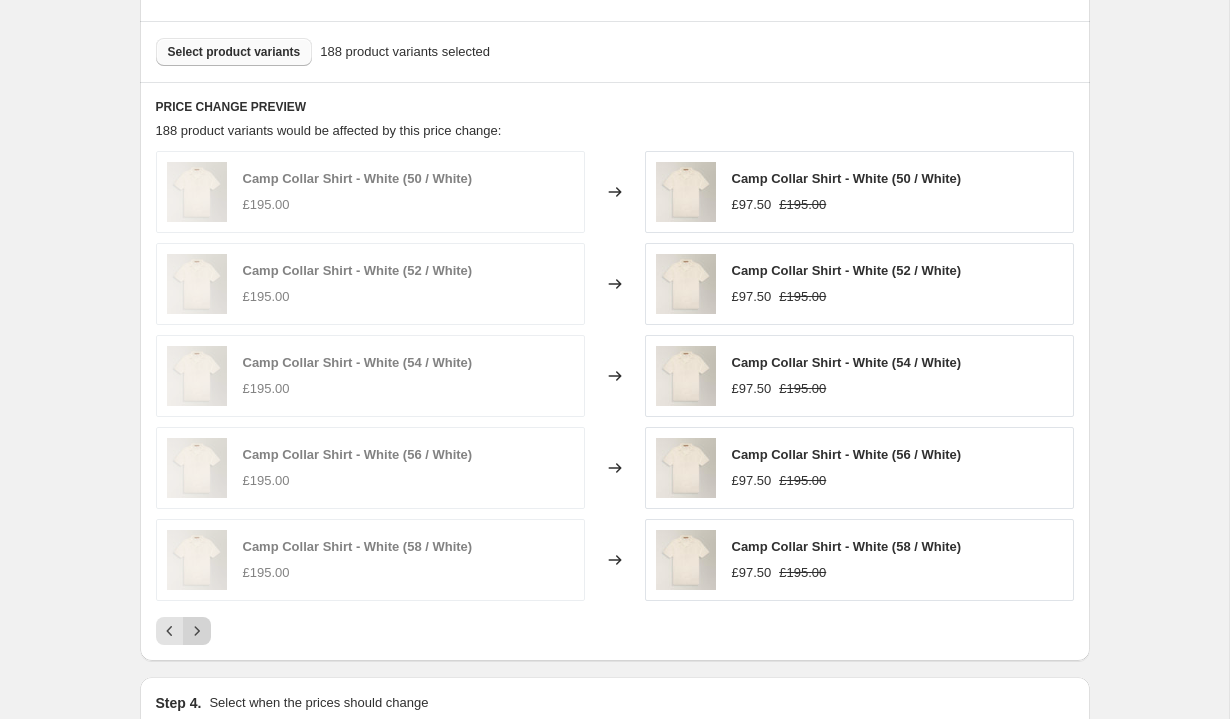 click 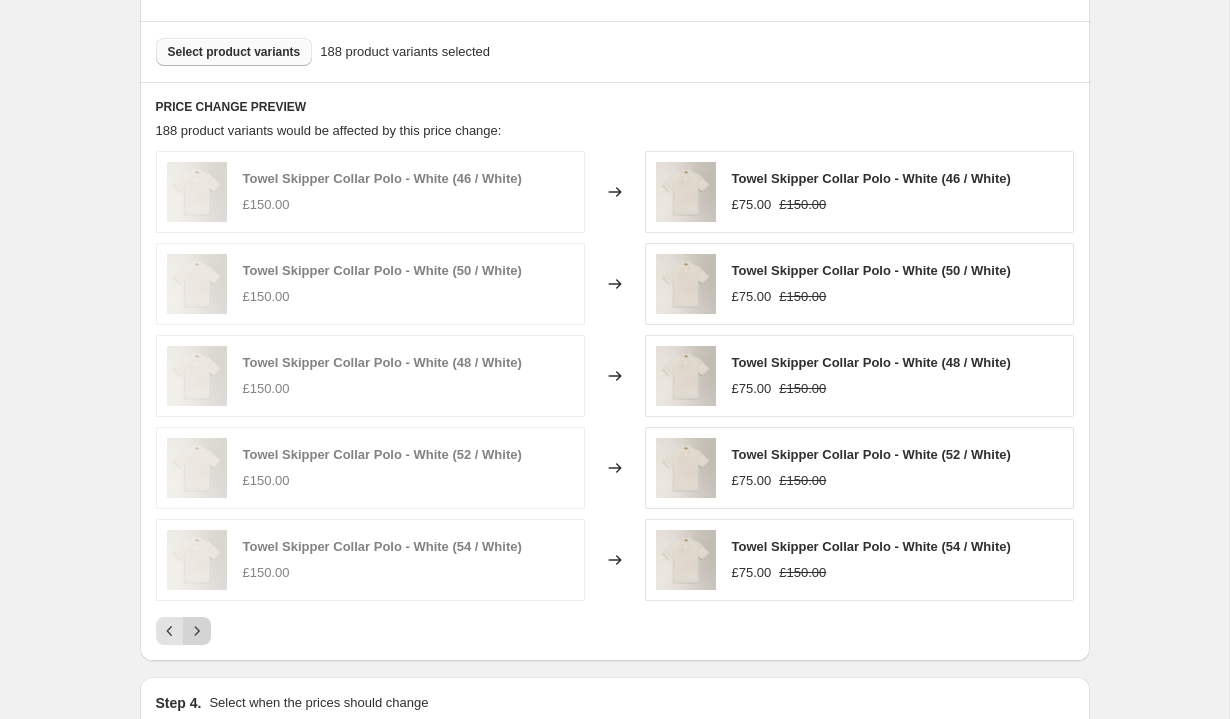click 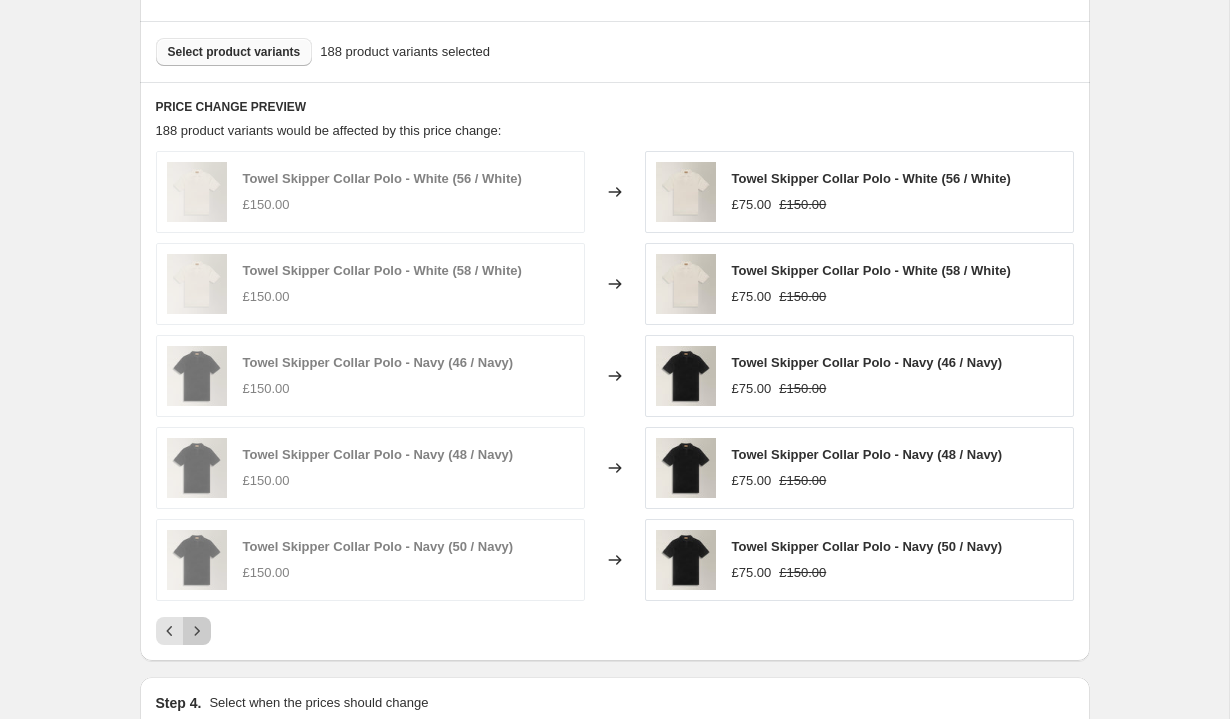 click 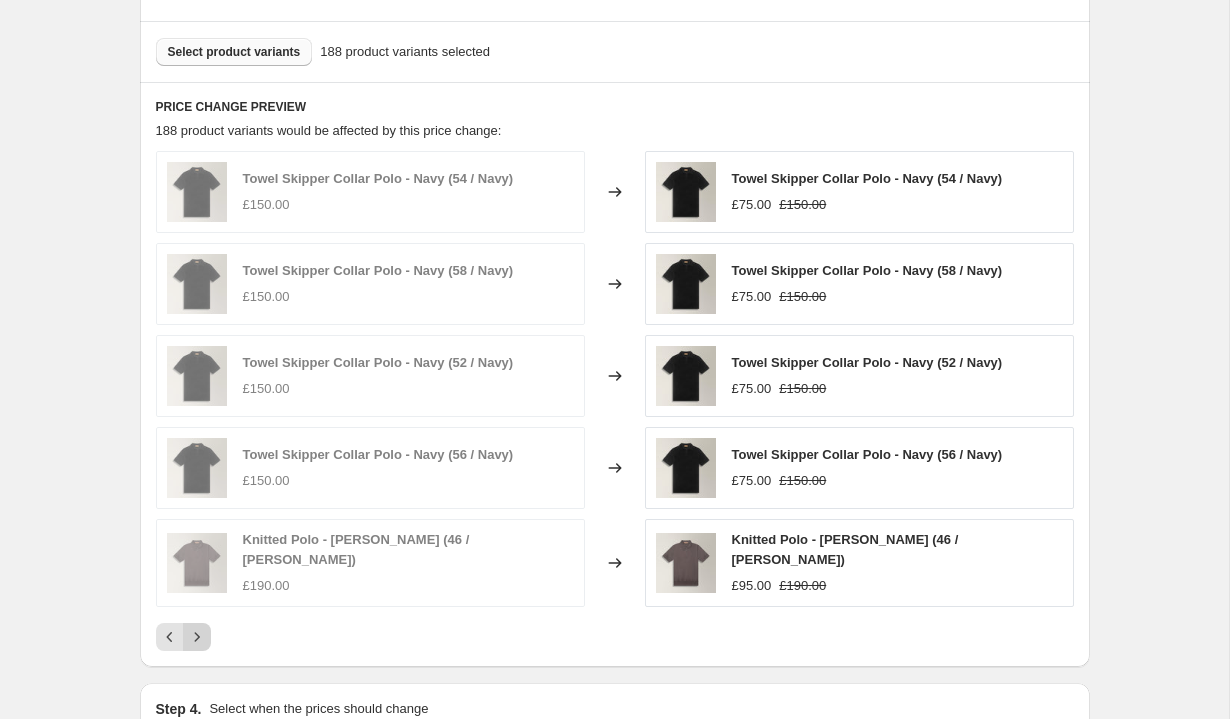 click 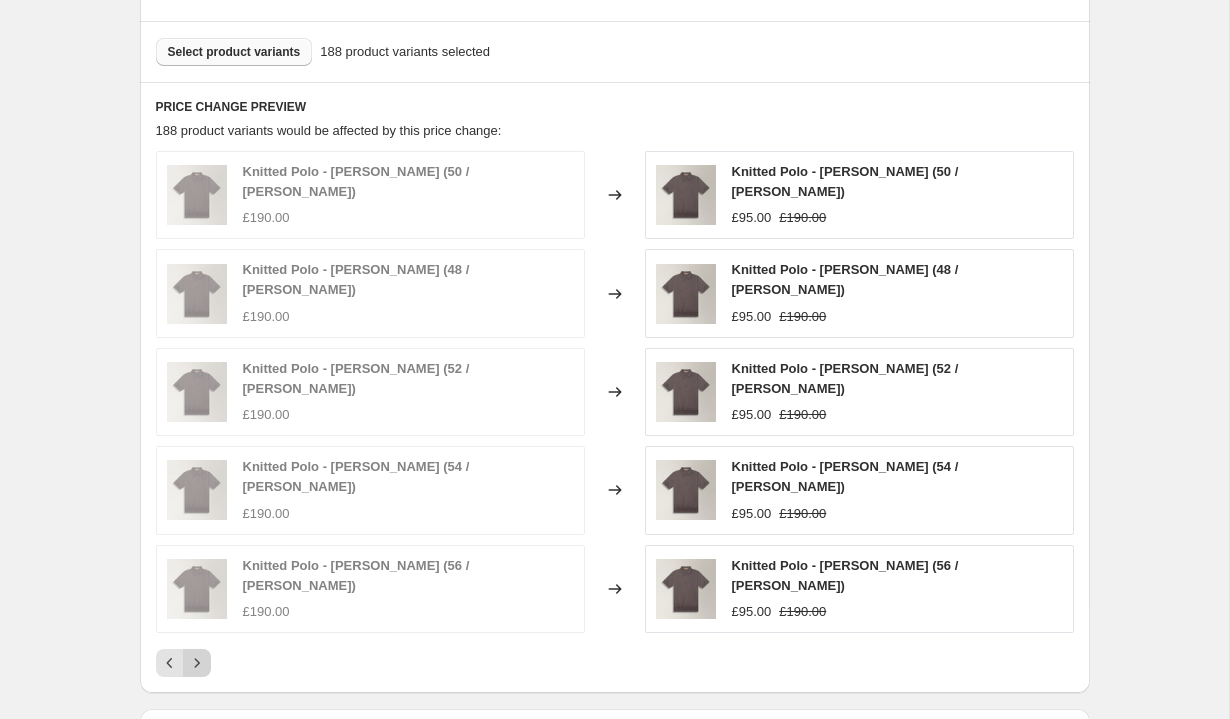click 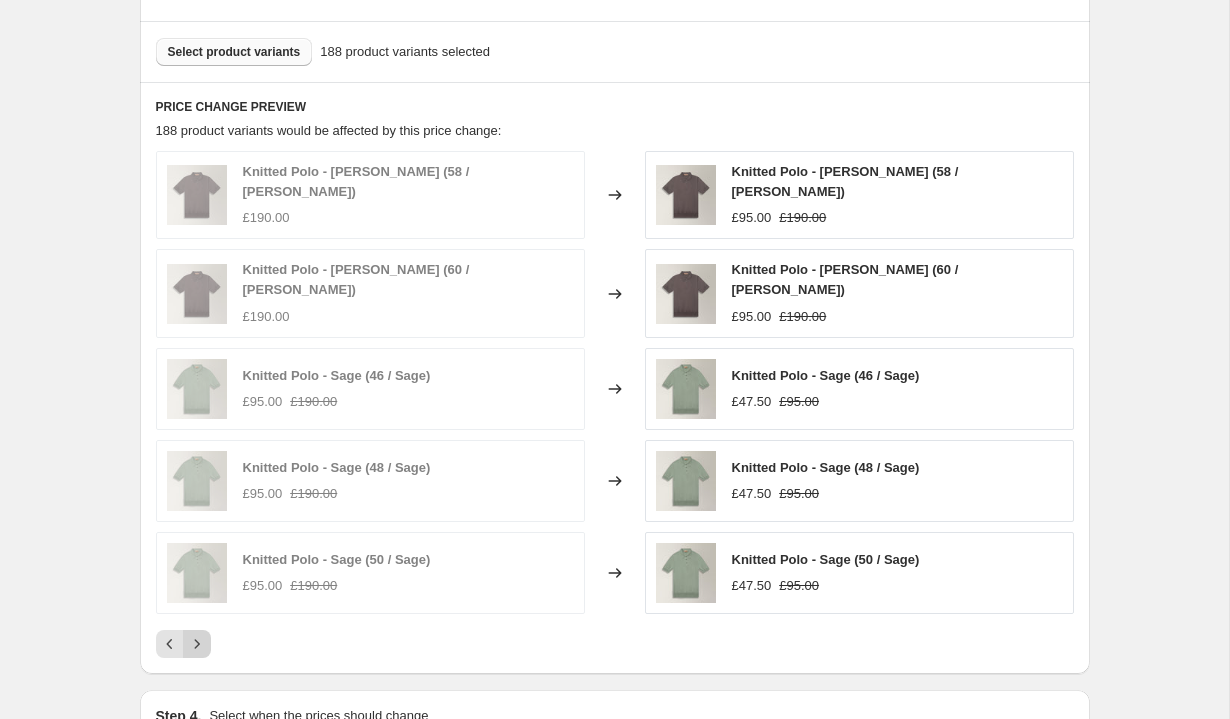 click 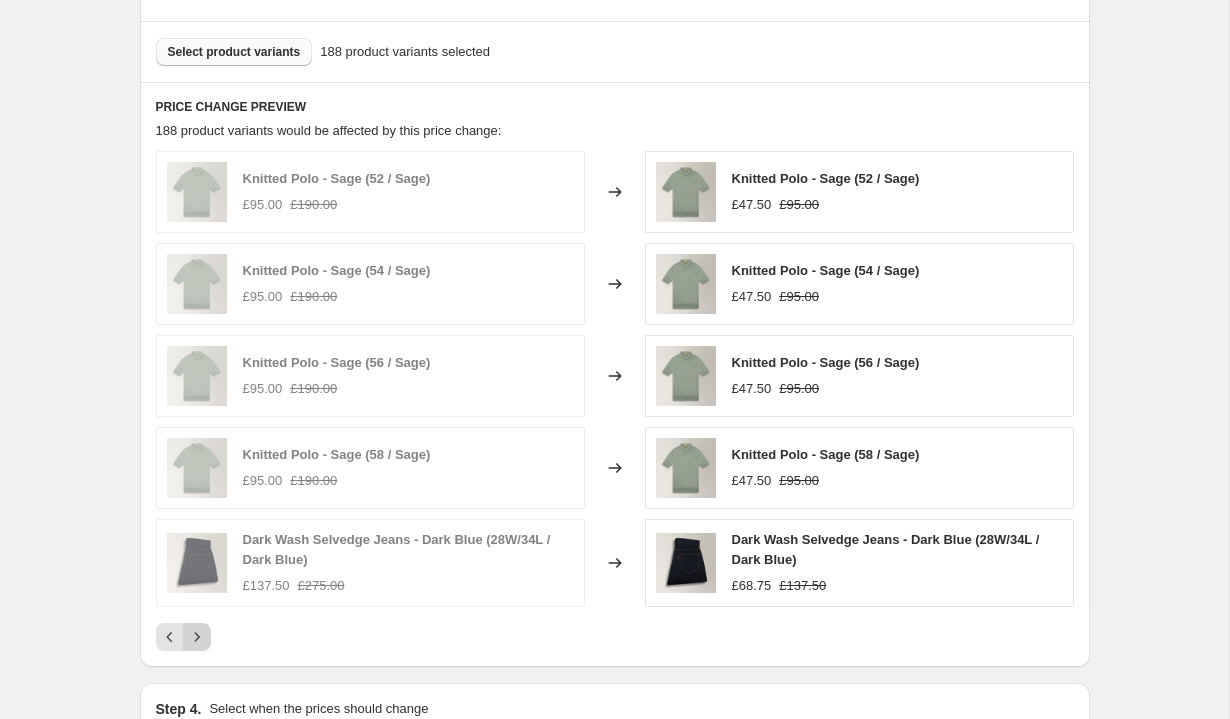 click 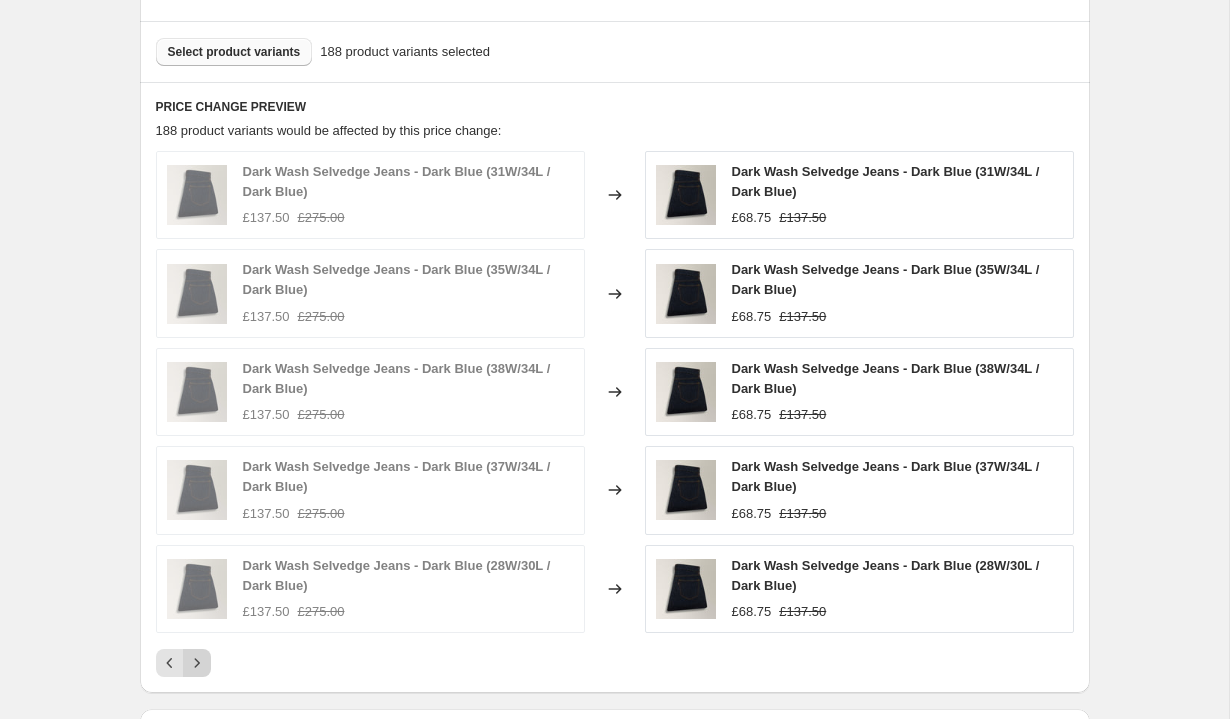 click 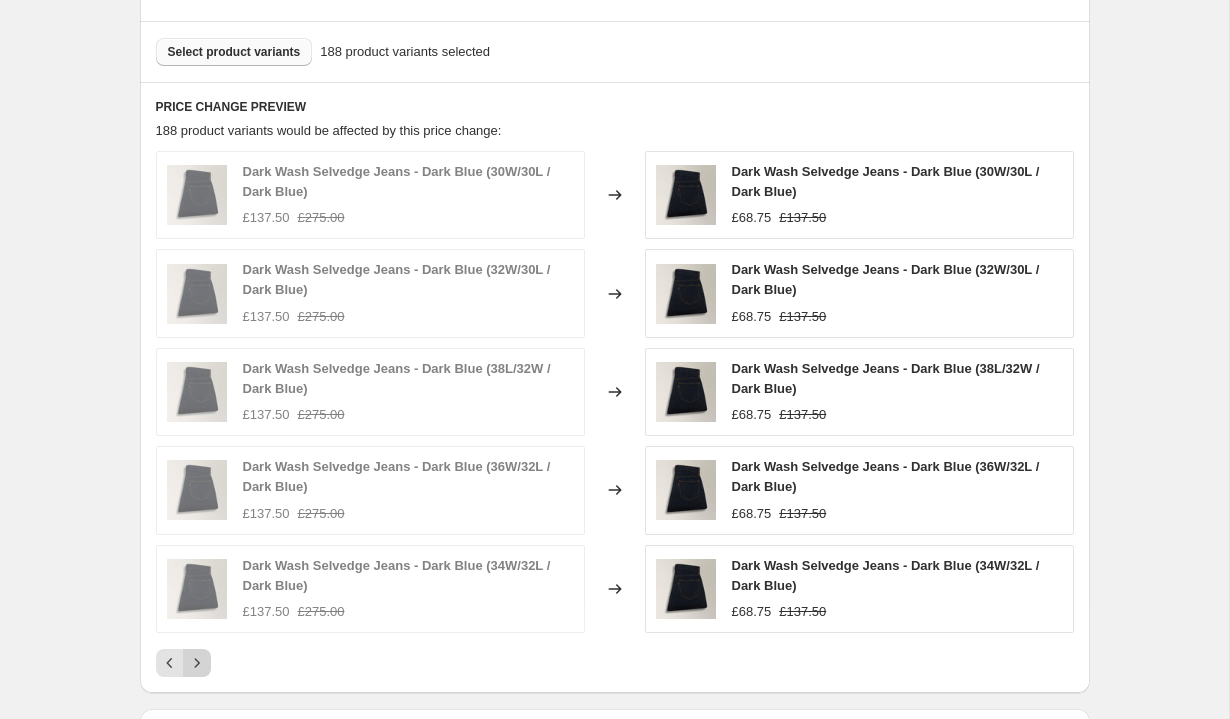 click 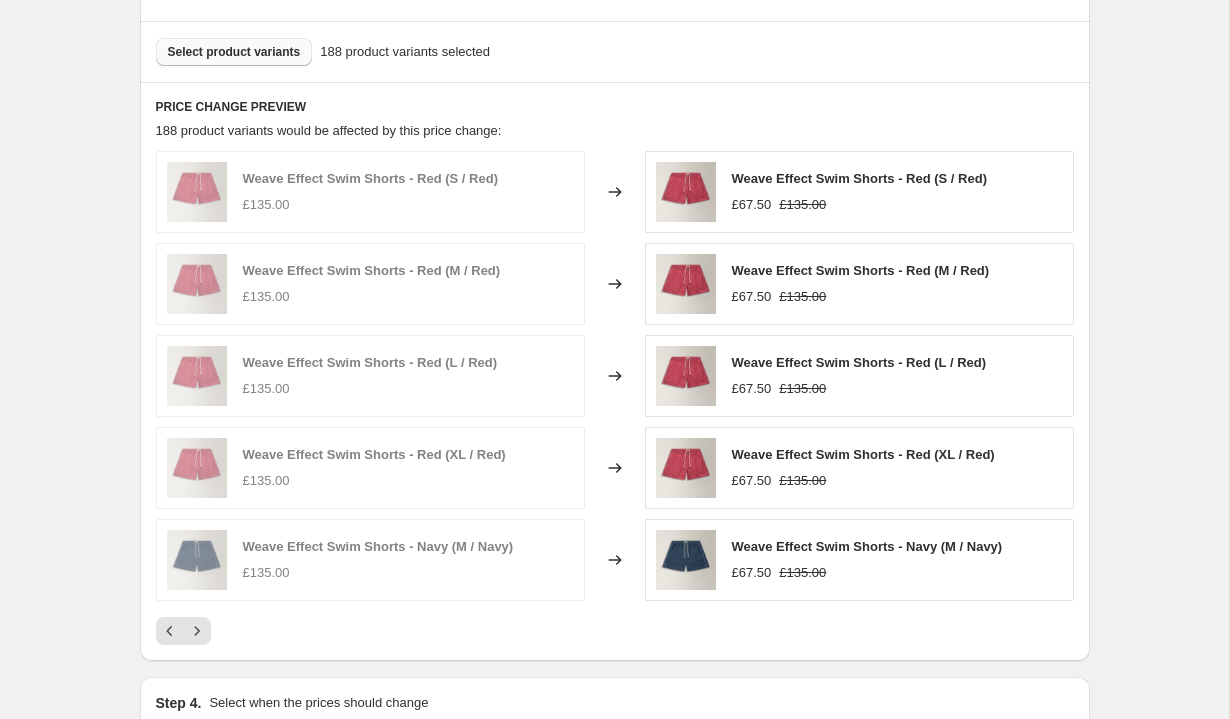 click on "Prices will begin changing on [DATE] 05:00. Change prices now Step 1. Optionally give your price [MEDICAL_DATA] a title (eg "March 30% off sale on boots") Copy of More items added to 50% off Summer Sale 31/07 This title is just for internal use, customers won't see it Step 2. Select how the prices should change Use bulk price change rules Set product prices individually Use CSV upload Price Change type Change the price to a certain amount Change the price by a certain amount Change the price by a certain percentage Change the price to the current compare at price (price before sale) Change the price by a certain amount relative to the compare at price Change the price by a certain percentage relative to the compare at price Don't change the price Change the price by a certain percentage relative to the cost per item Change price to certain cost margin Change the price by a certain percentage Price change amount -50 % (Price drop) Rounding Round to nearest .01 Round to nearest whole number Change type 188" at bounding box center [607, -36] 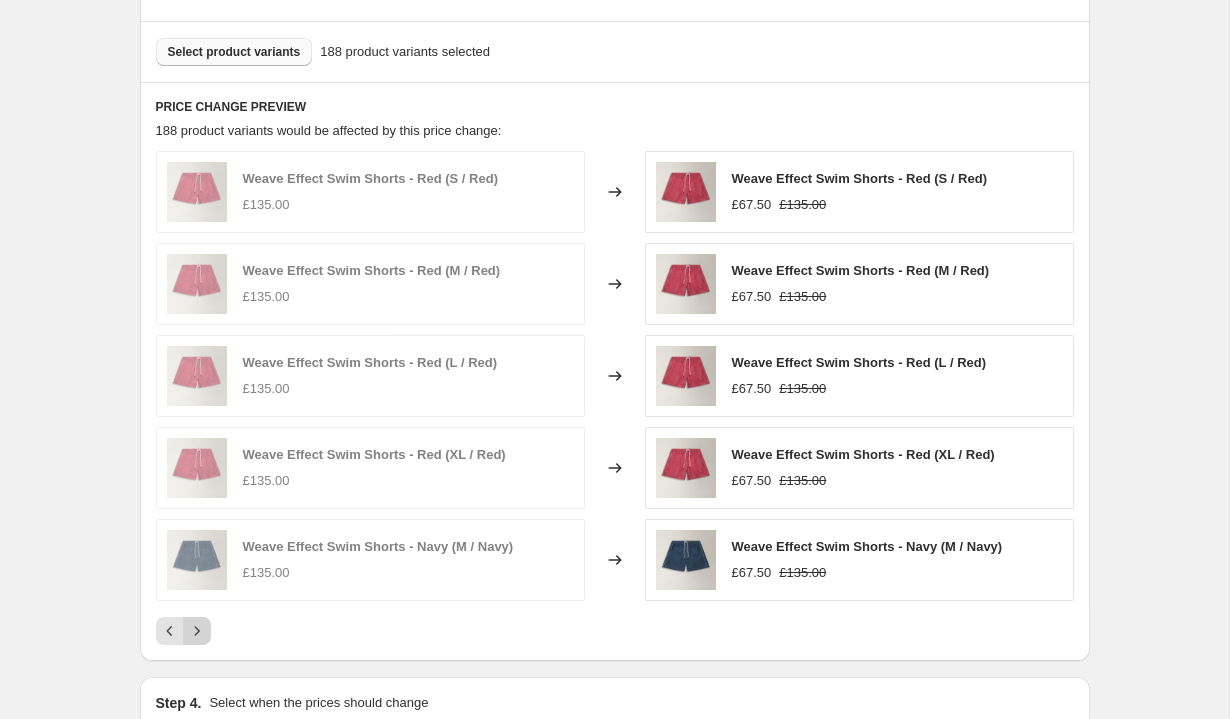 click 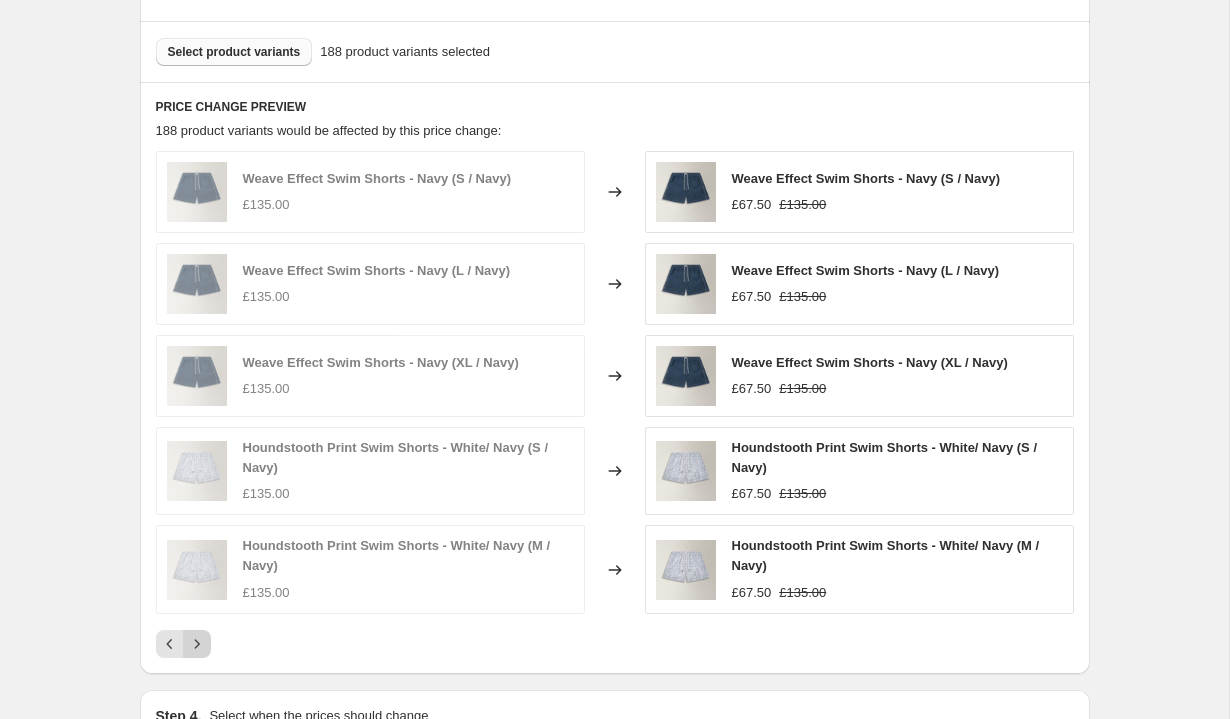 click 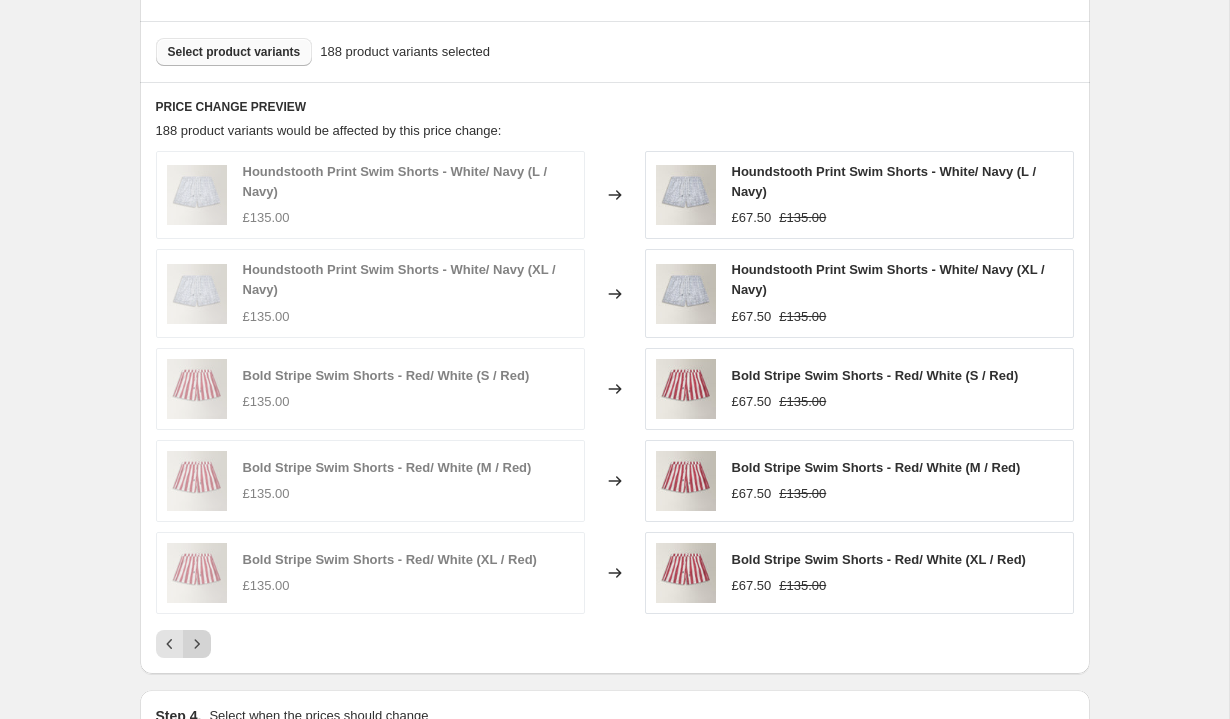 click 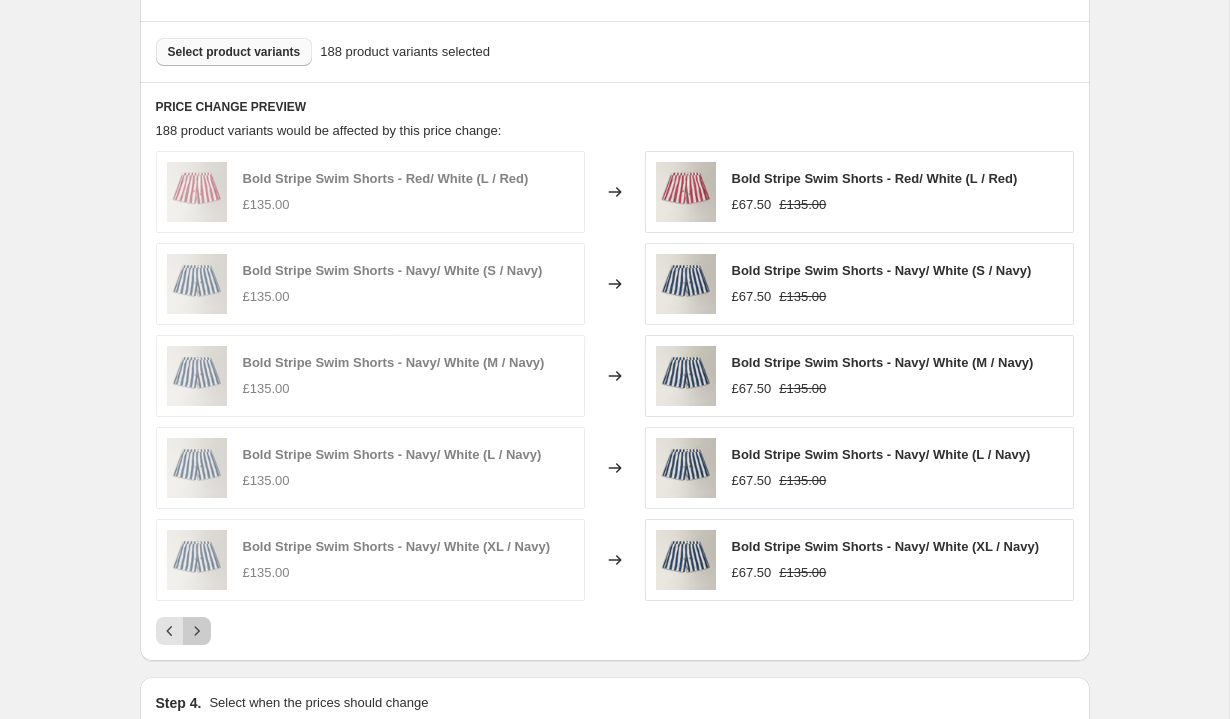 click 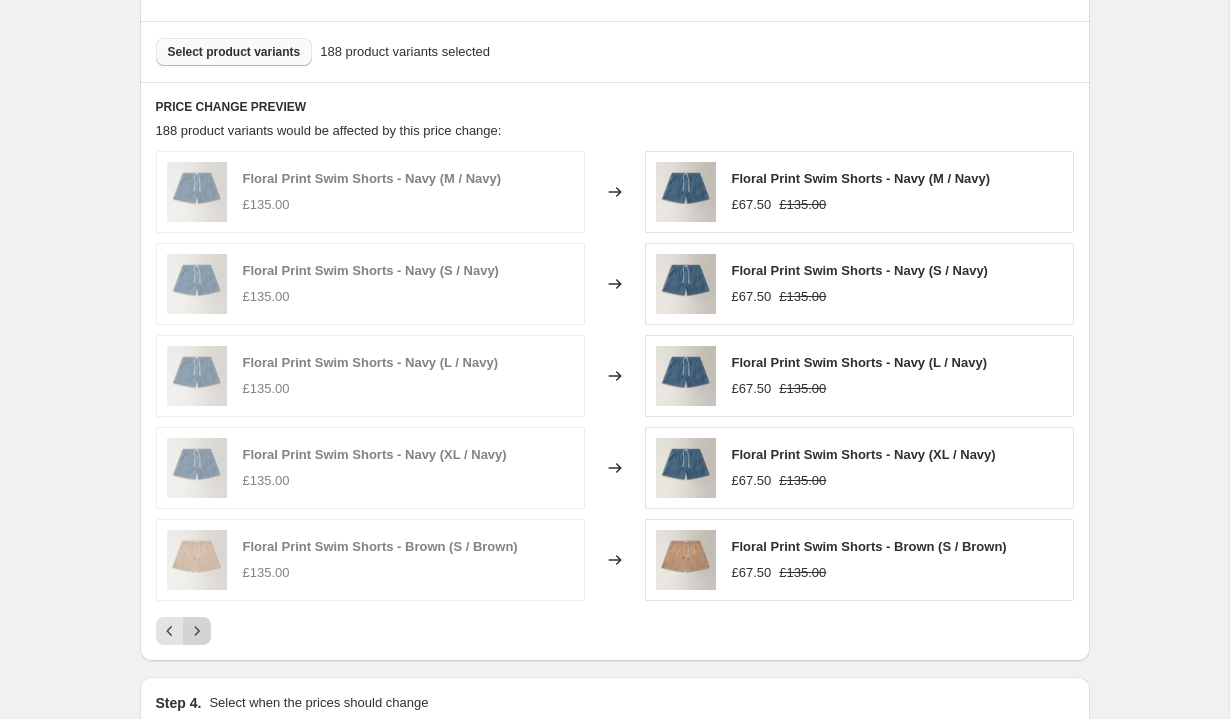 click 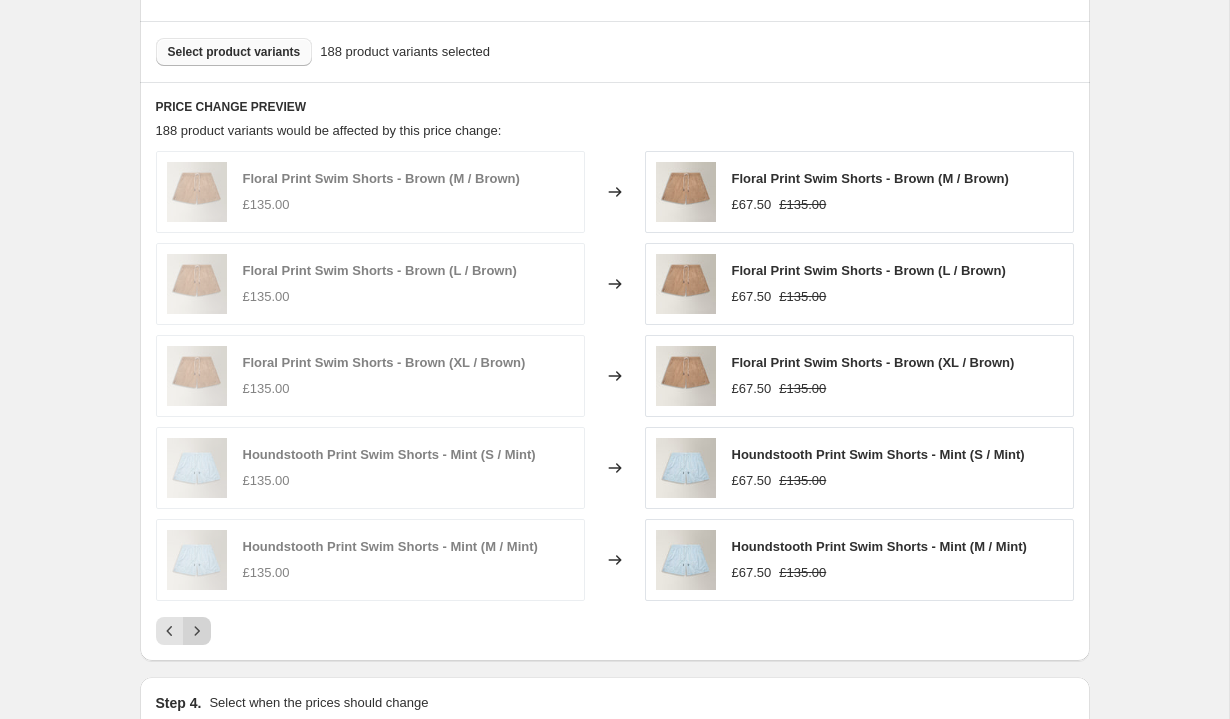 click 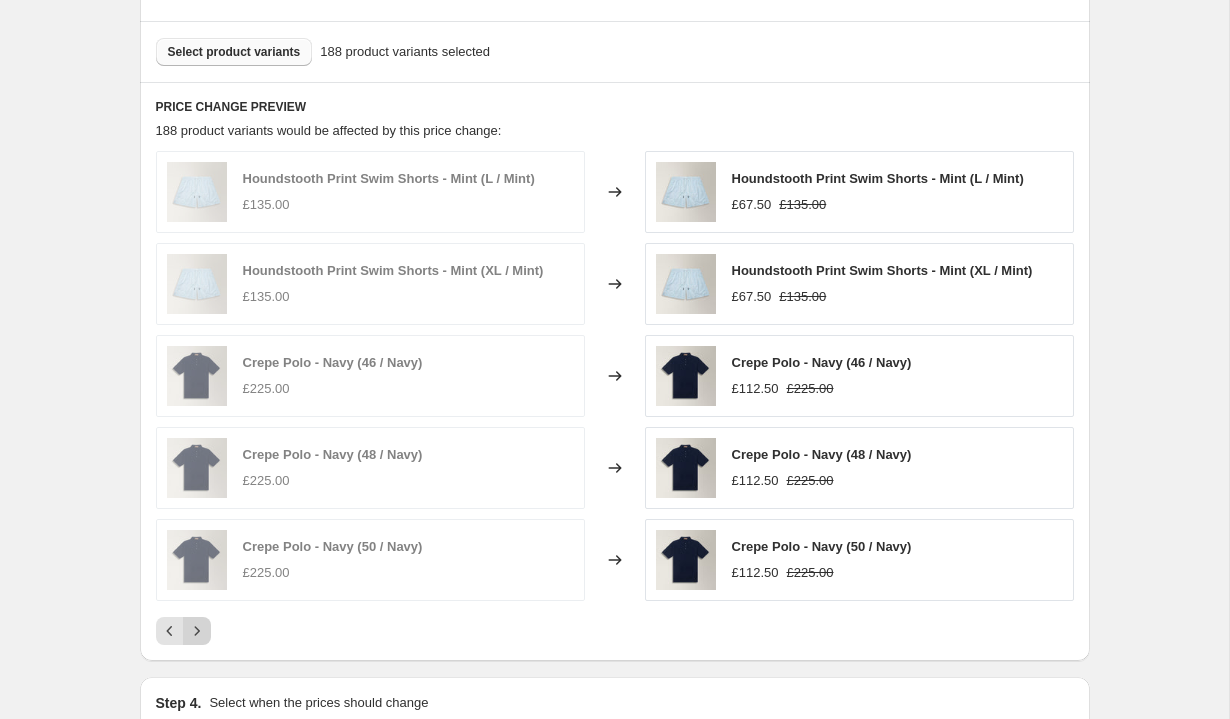 click 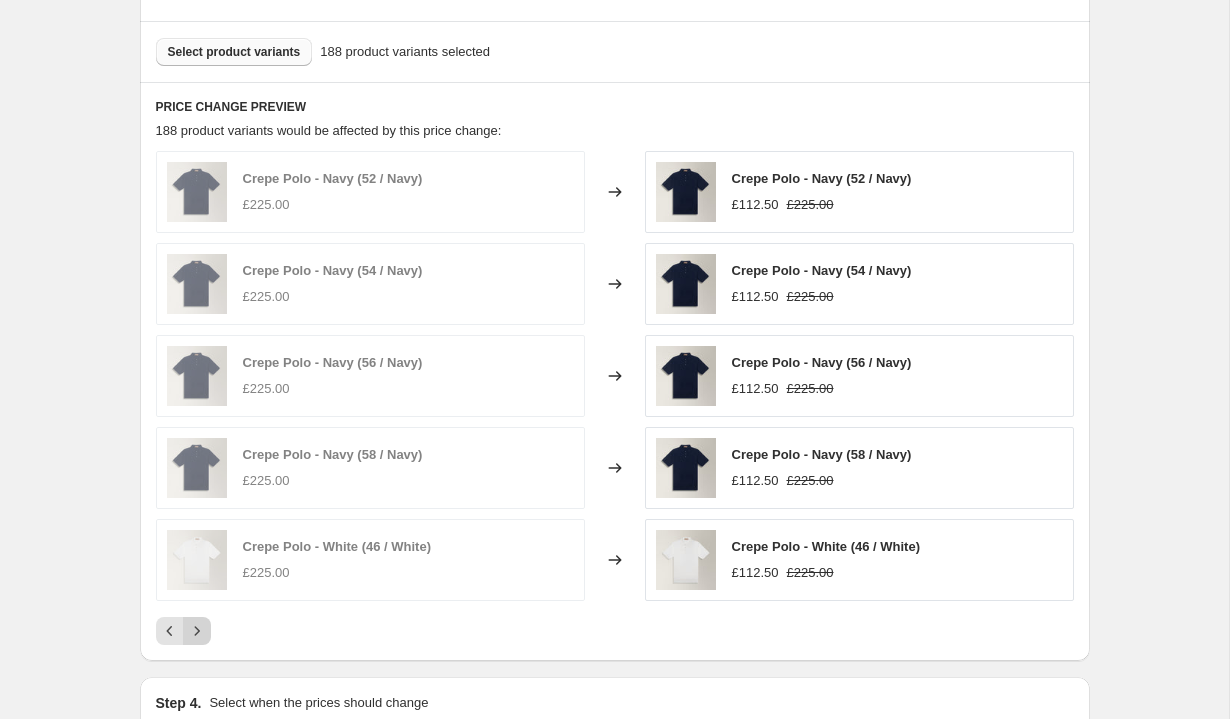 click 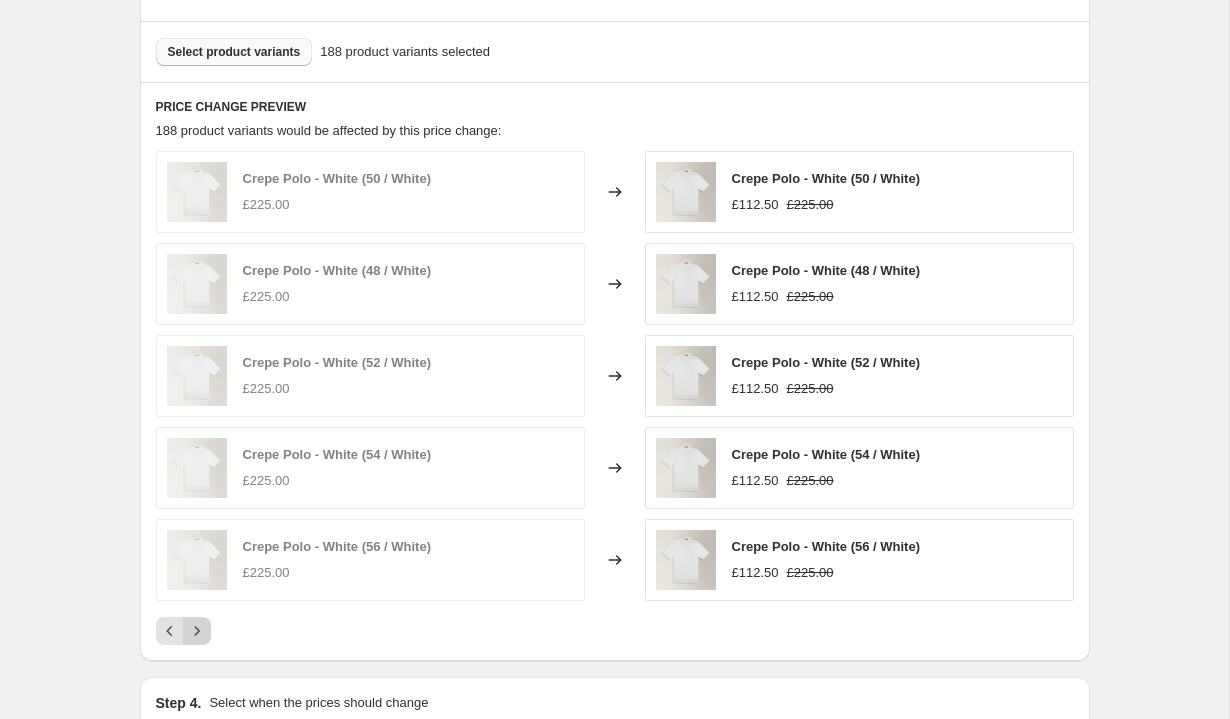 click 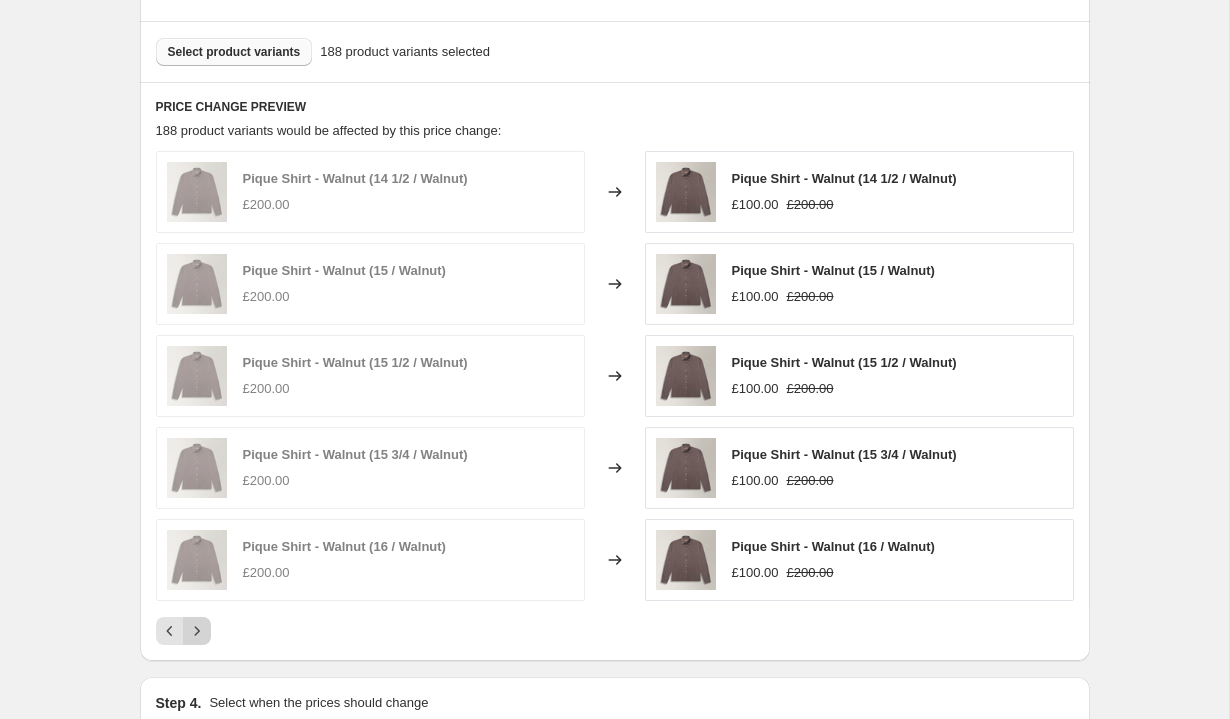 click 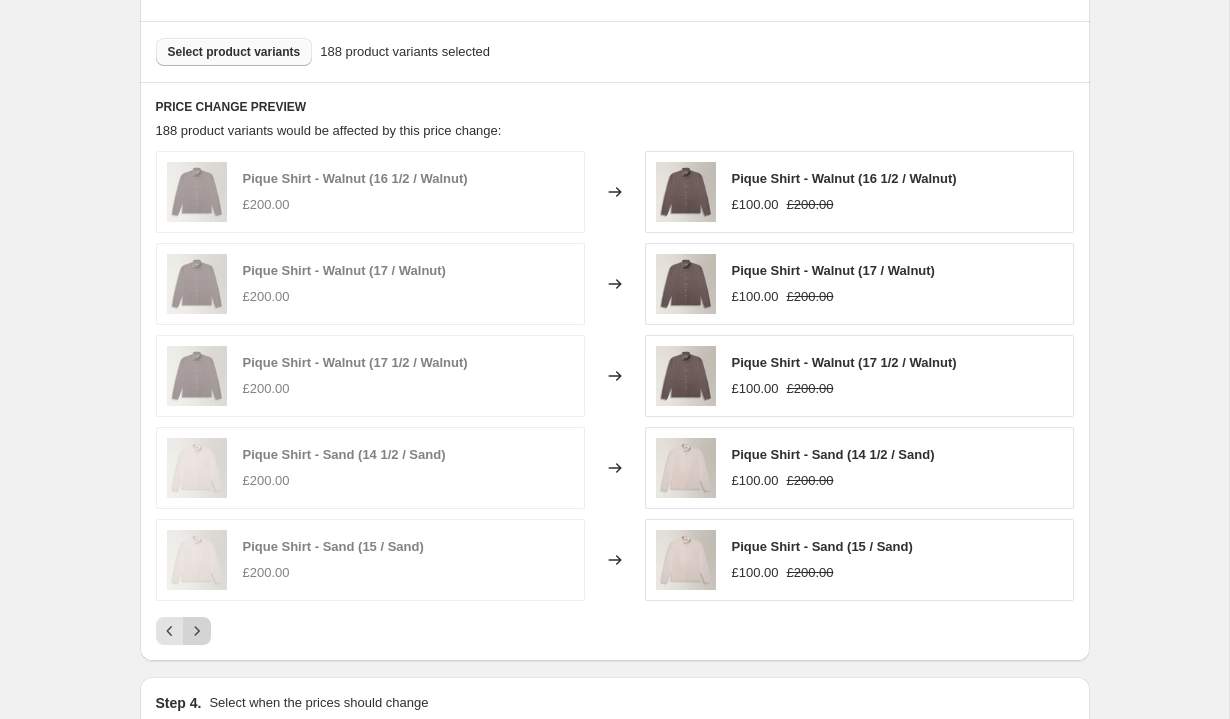click 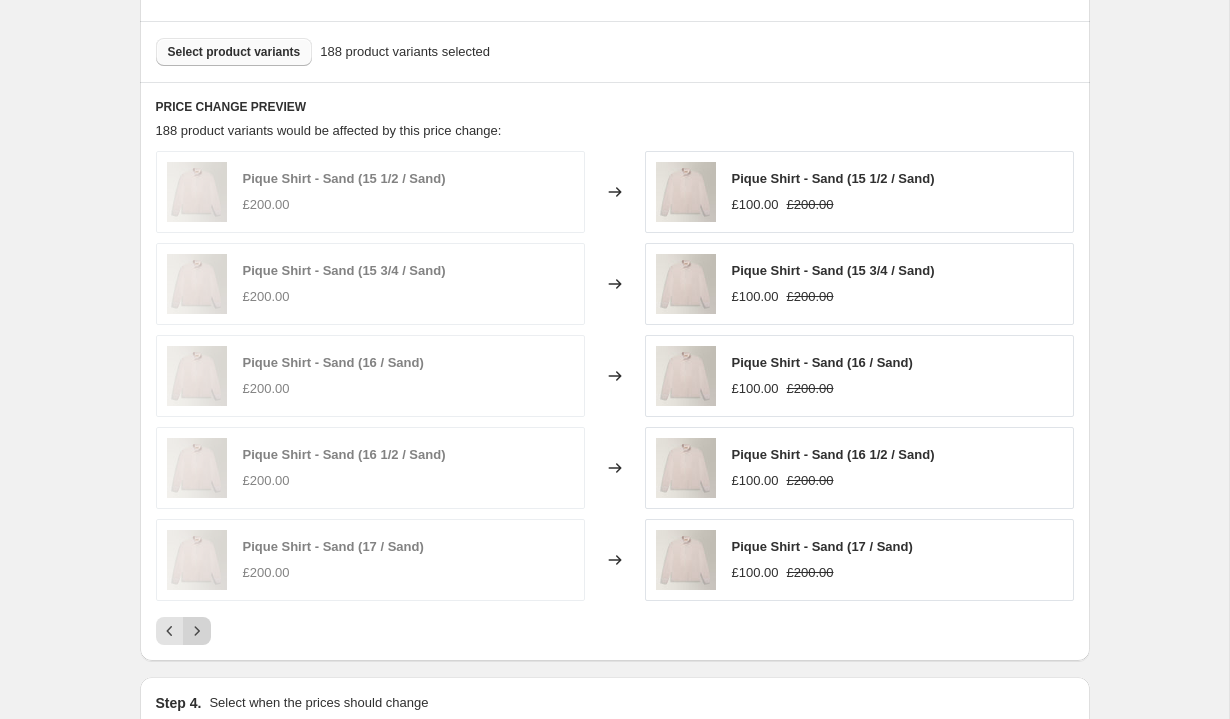 click 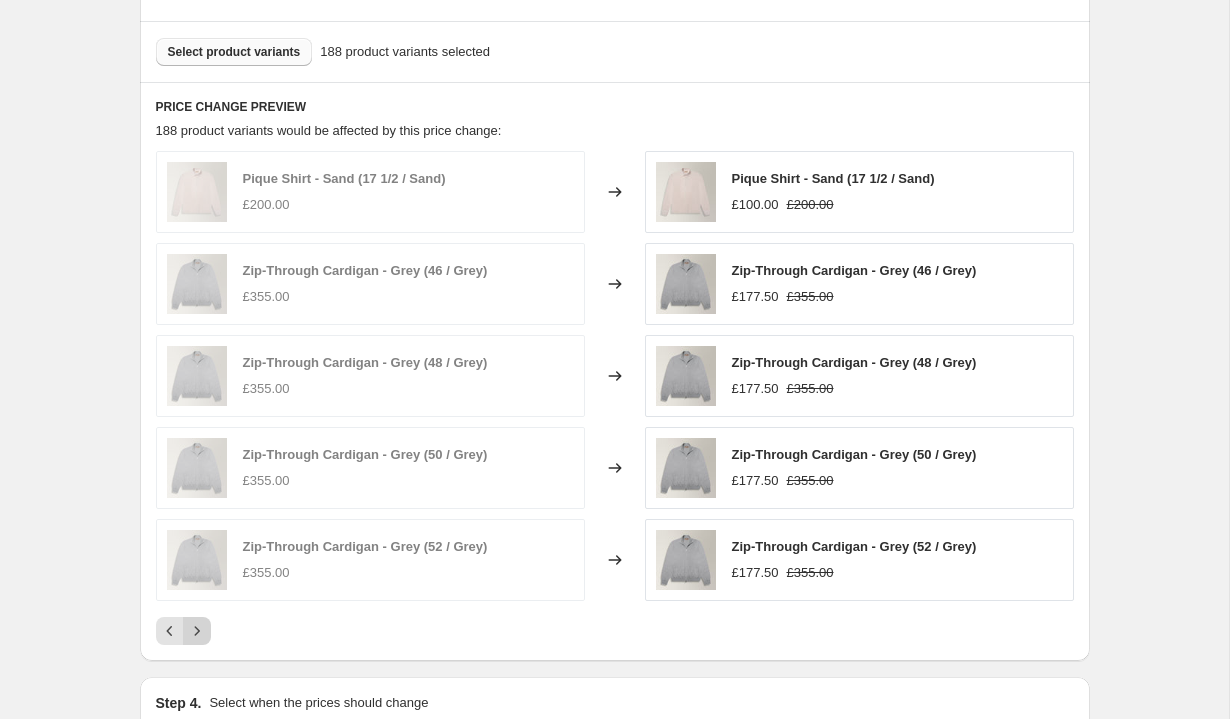 click 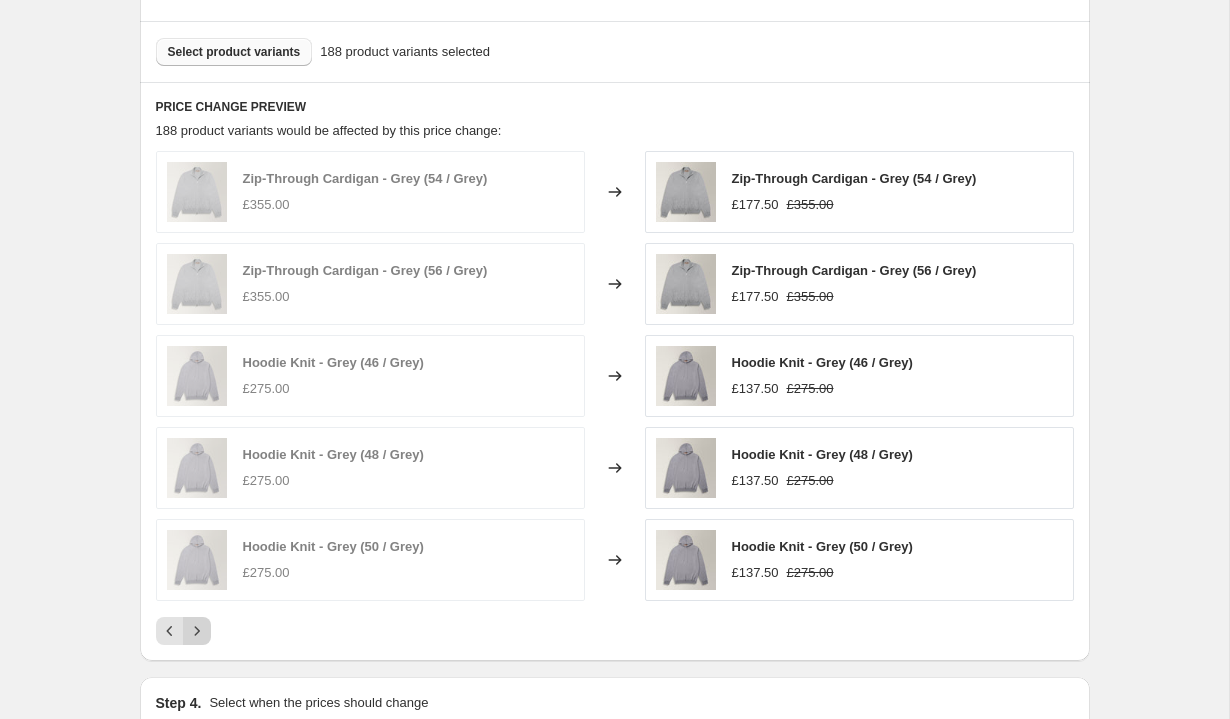 click 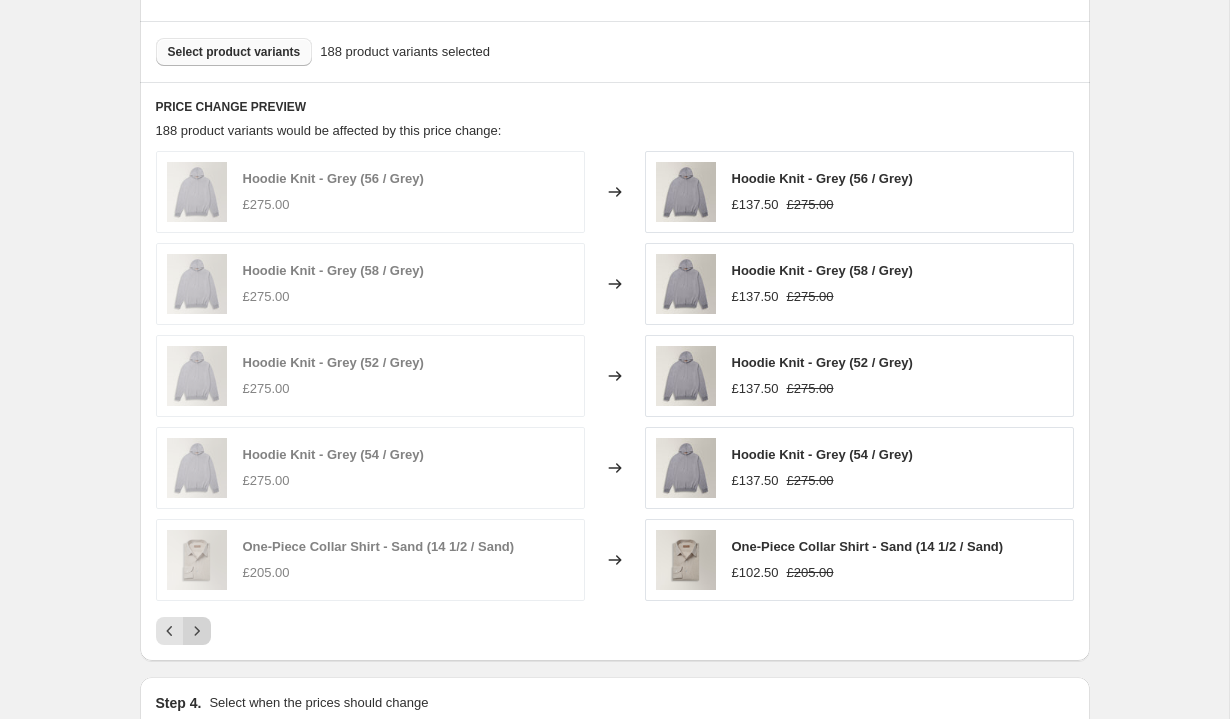 click 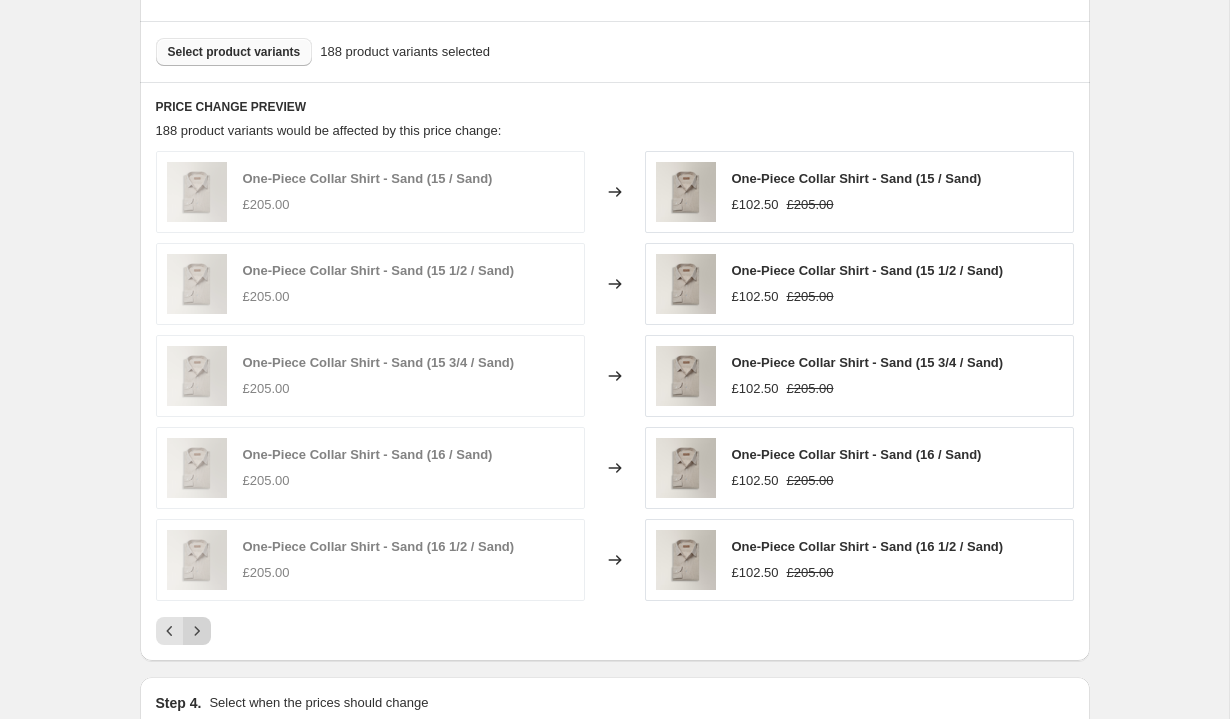 click 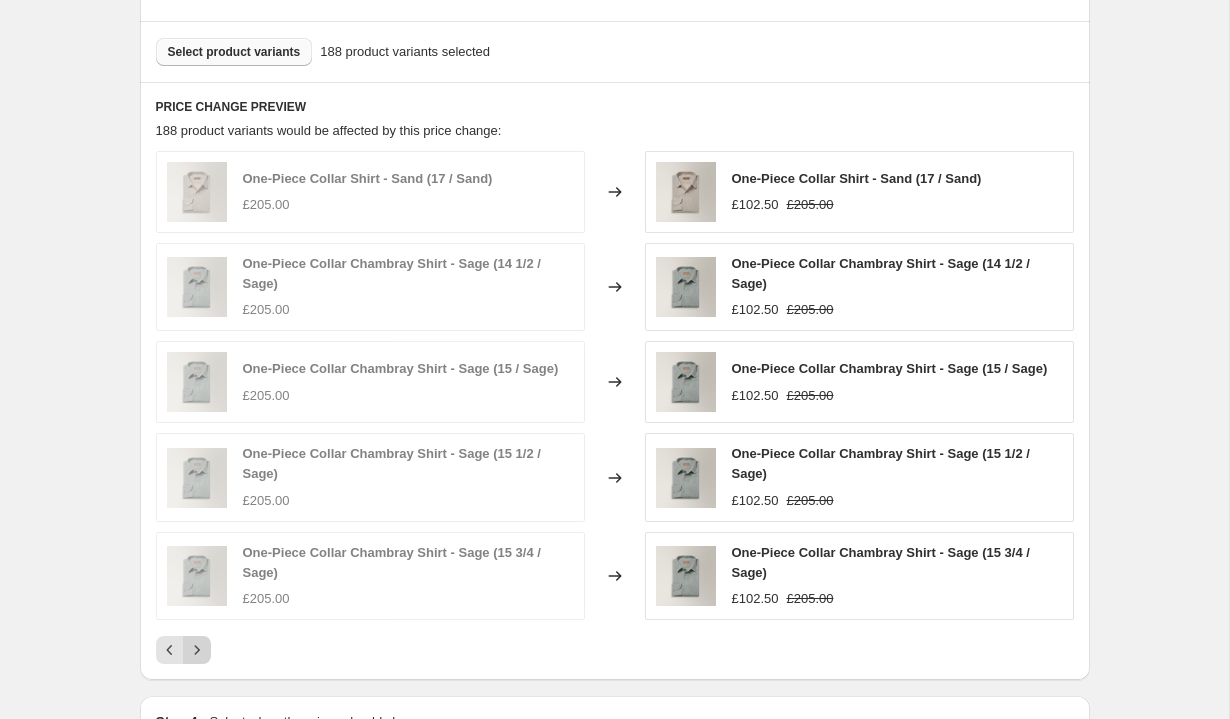 click on "One-Piece Collar Shirt - Sand (17 / Sand) £205.00 Changed to One-Piece Collar Shirt - Sand (17 / Sand) £102.50 £205.00 One-Piece Collar Chambray Shirt - Sage (14 1/2 / Sage) £205.00 Changed to One-Piece Collar Chambray Shirt - Sage (14 1/2 / Sage) £102.50 £205.00 One-Piece Collar Chambray Shirt - Sage (15 / Sage) £205.00 Changed to One-Piece Collar Chambray Shirt - Sage (15 / Sage) £102.50 £205.00 One-Piece Collar Chambray Shirt - Sage (15 1/2 / Sage) £205.00 Changed to One-Piece Collar Chambray Shirt - Sage (15 1/2 / Sage) £102.50 £205.00 One-Piece Collar Chambray Shirt - Sage (15 3/4 / Sage) £205.00 Changed to One-Piece Collar Chambray Shirt - Sage (15 3/4 / Sage) £102.50 £205.00" at bounding box center (615, 407) 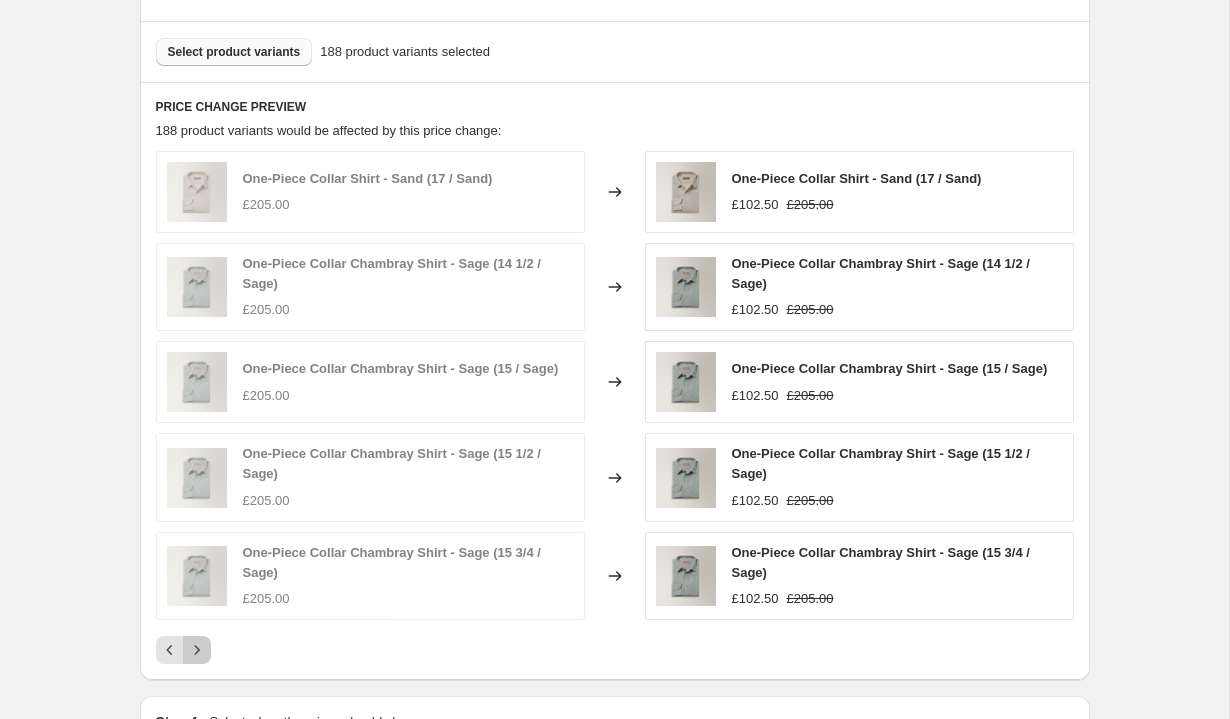 click 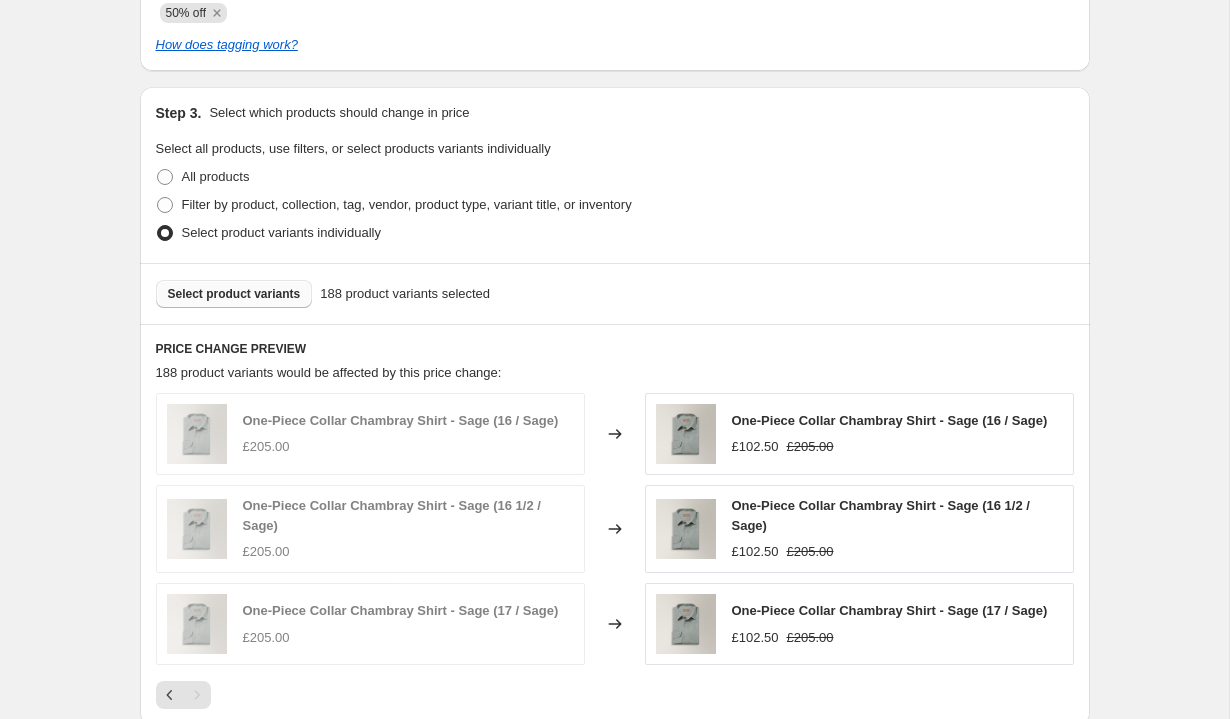scroll, scrollTop: 1087, scrollLeft: 0, axis: vertical 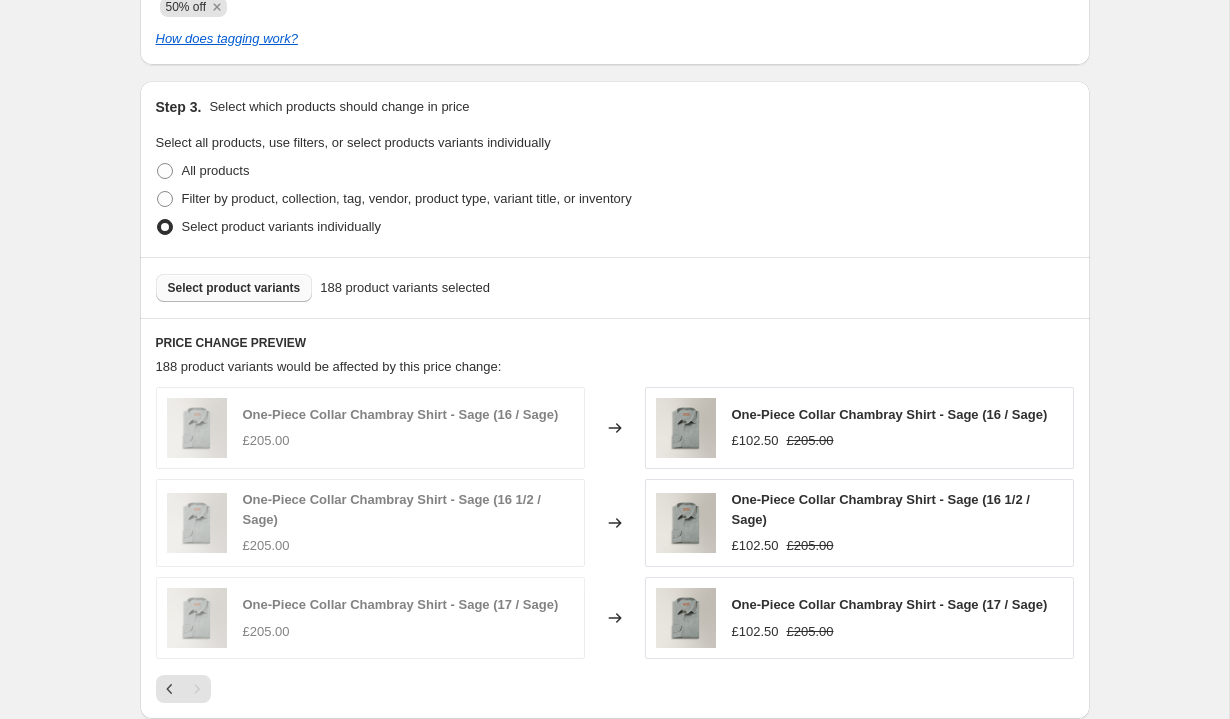 click on "Select product variants" at bounding box center (234, 288) 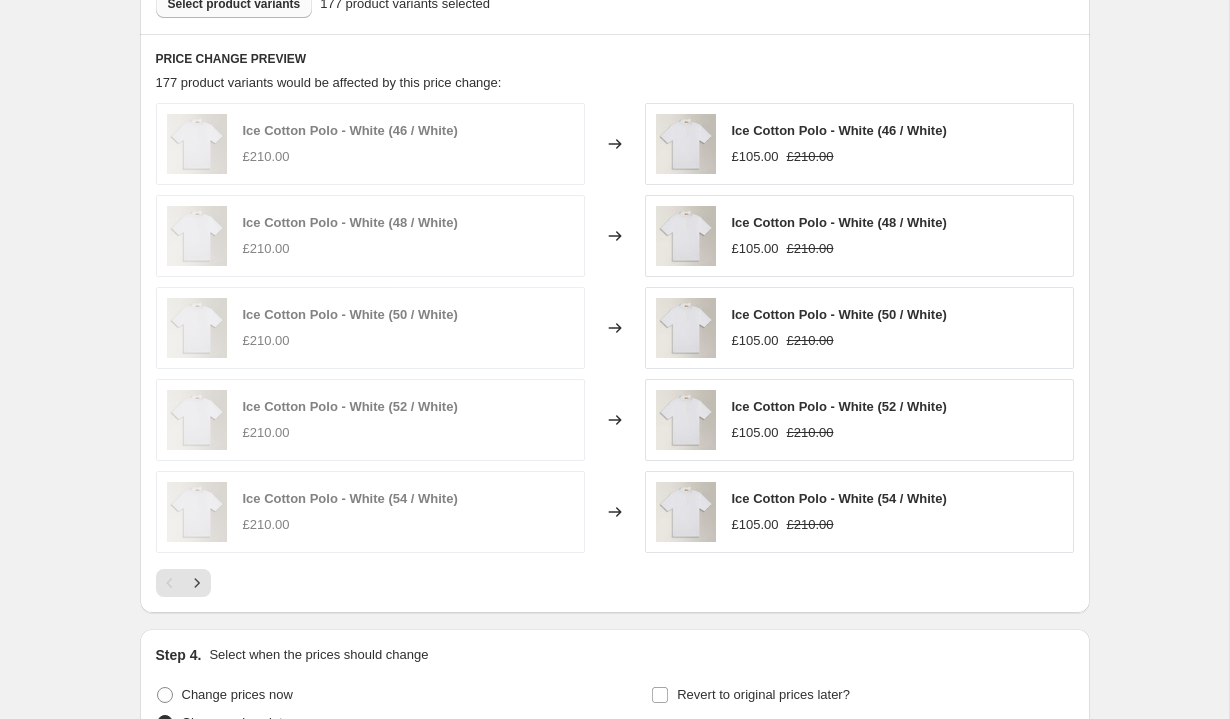 scroll, scrollTop: 1399, scrollLeft: 0, axis: vertical 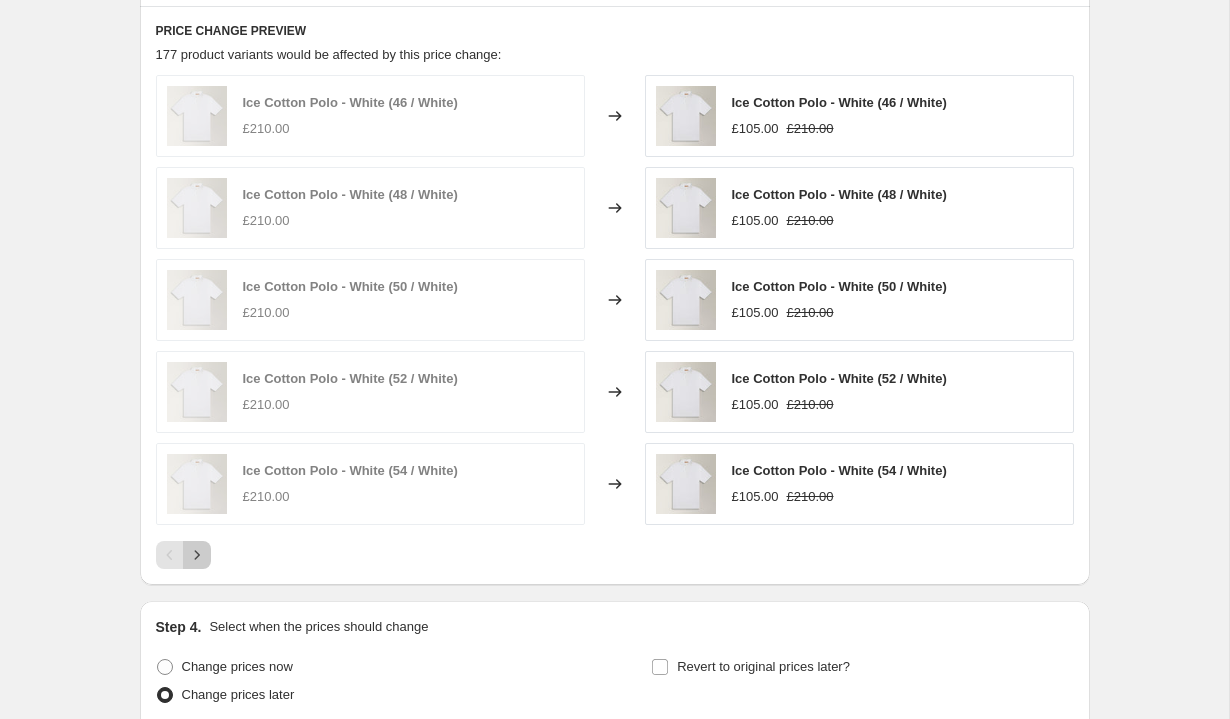 click 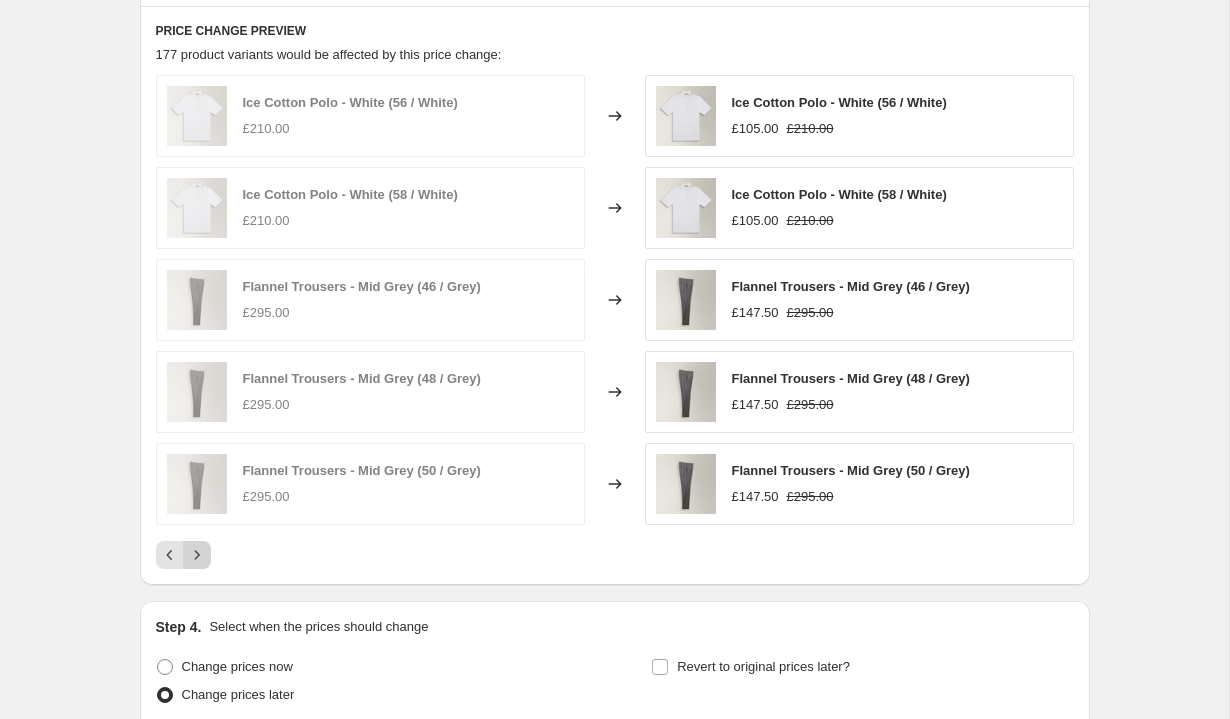 click 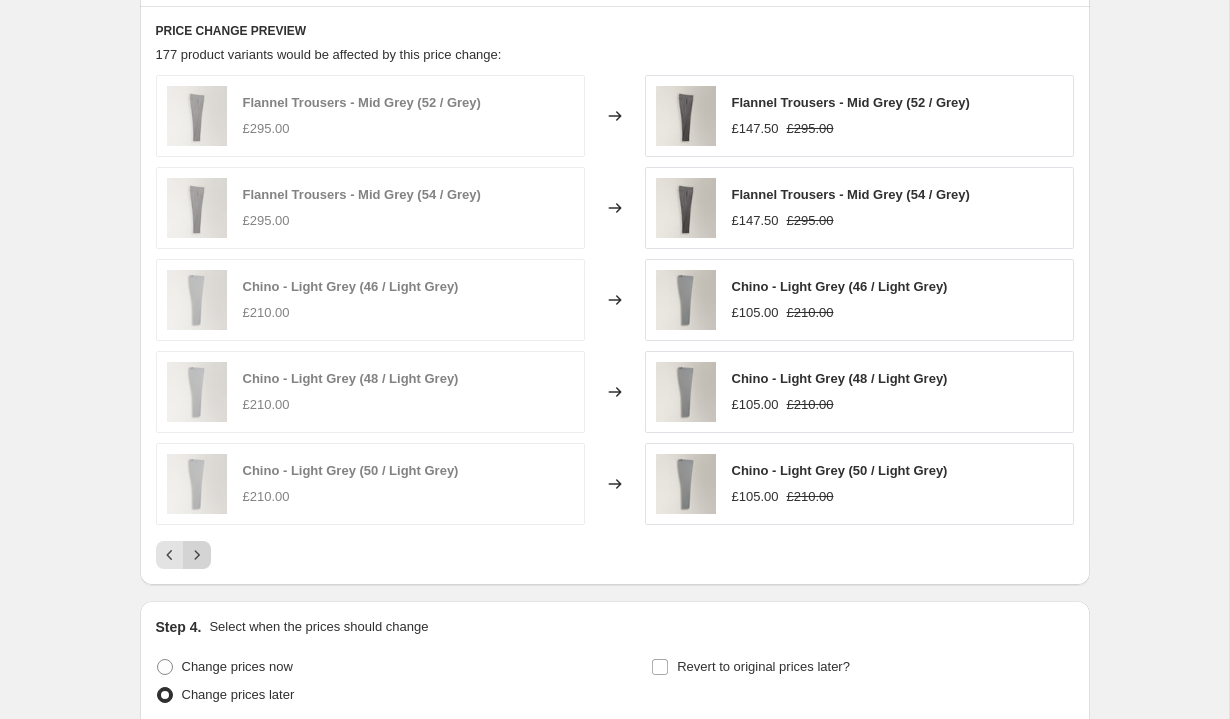 click 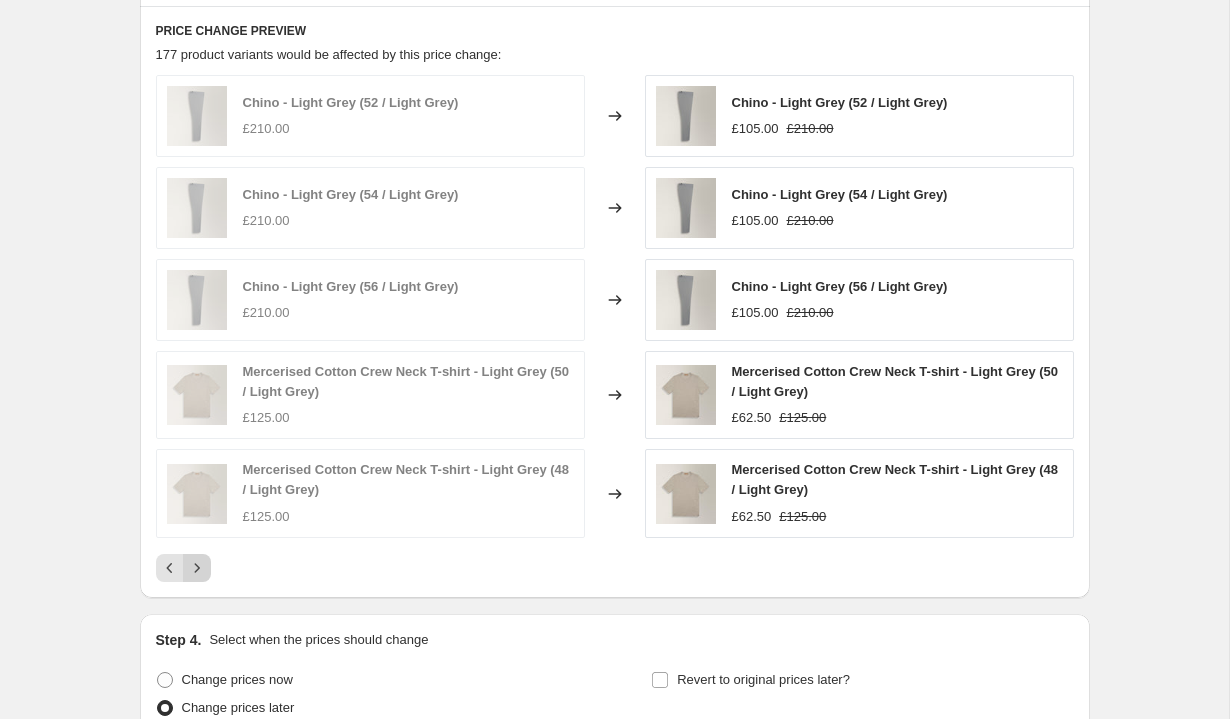 click 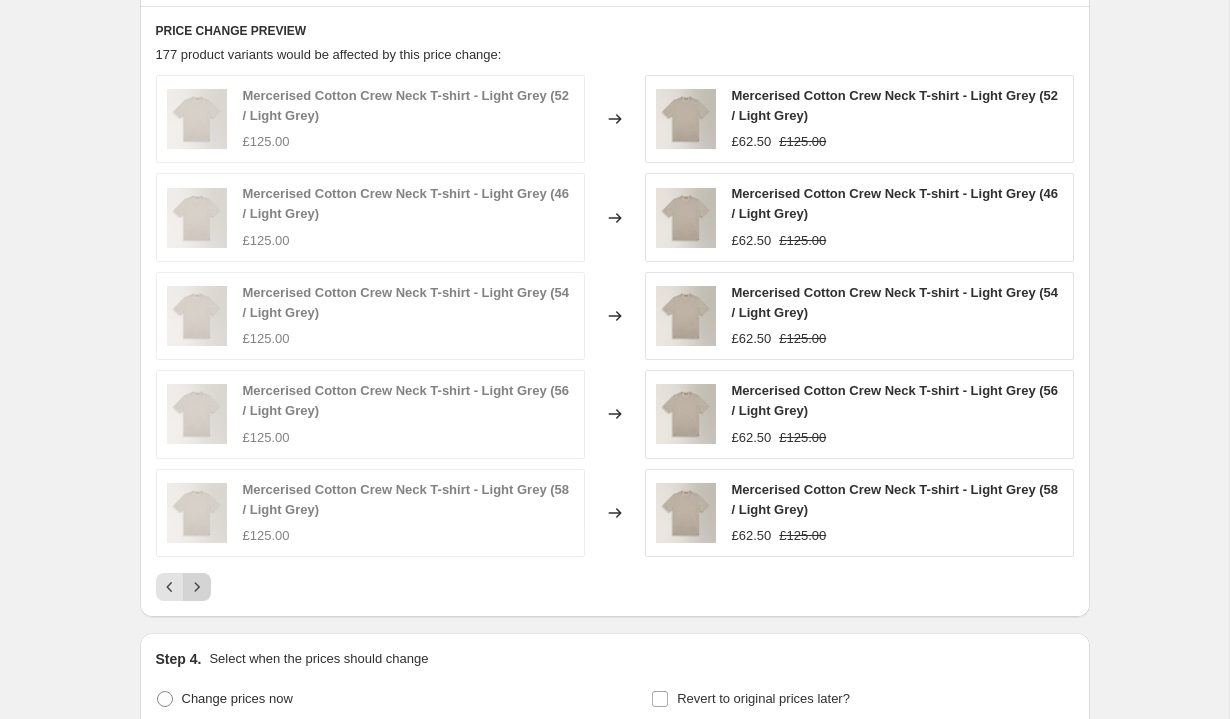 click on "Mercerised Cotton Crew Neck T-shirt - Light Grey (52 / Light Grey) £125.00 Changed to Mercerised Cotton Crew Neck T-shirt - Light Grey (52 / Light Grey) £62.50 £125.00 Mercerised Cotton Crew Neck T-shirt - Light Grey (46 / Light Grey) £125.00 Changed to Mercerised Cotton Crew Neck T-shirt - Light Grey (46 / Light Grey) £62.50 £125.00 Mercerised Cotton Crew Neck T-shirt - Light Grey (54 / Light Grey) £125.00 Changed to Mercerised Cotton Crew Neck T-shirt - Light Grey (54 / Light Grey) £62.50 £125.00 Mercerised Cotton Crew Neck T-shirt - Light Grey (56 / Light Grey) £125.00 Changed to Mercerised Cotton Crew Neck T-shirt - Light Grey (56 / Light Grey) £62.50 £125.00 Mercerised Cotton Crew Neck T-shirt - Light Grey (58 / Light Grey) £125.00 Changed to Mercerised Cotton Crew Neck T-shirt - Light Grey (58 / Light Grey) £62.50 £125.00" at bounding box center (615, 338) 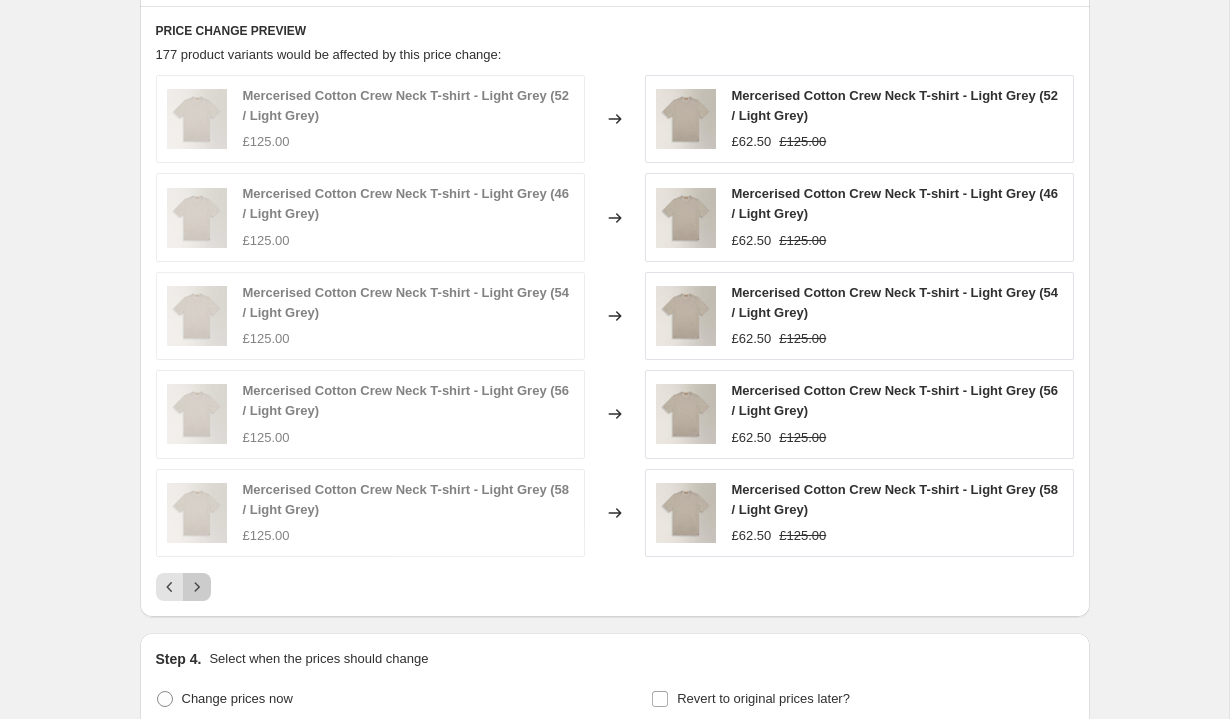 click 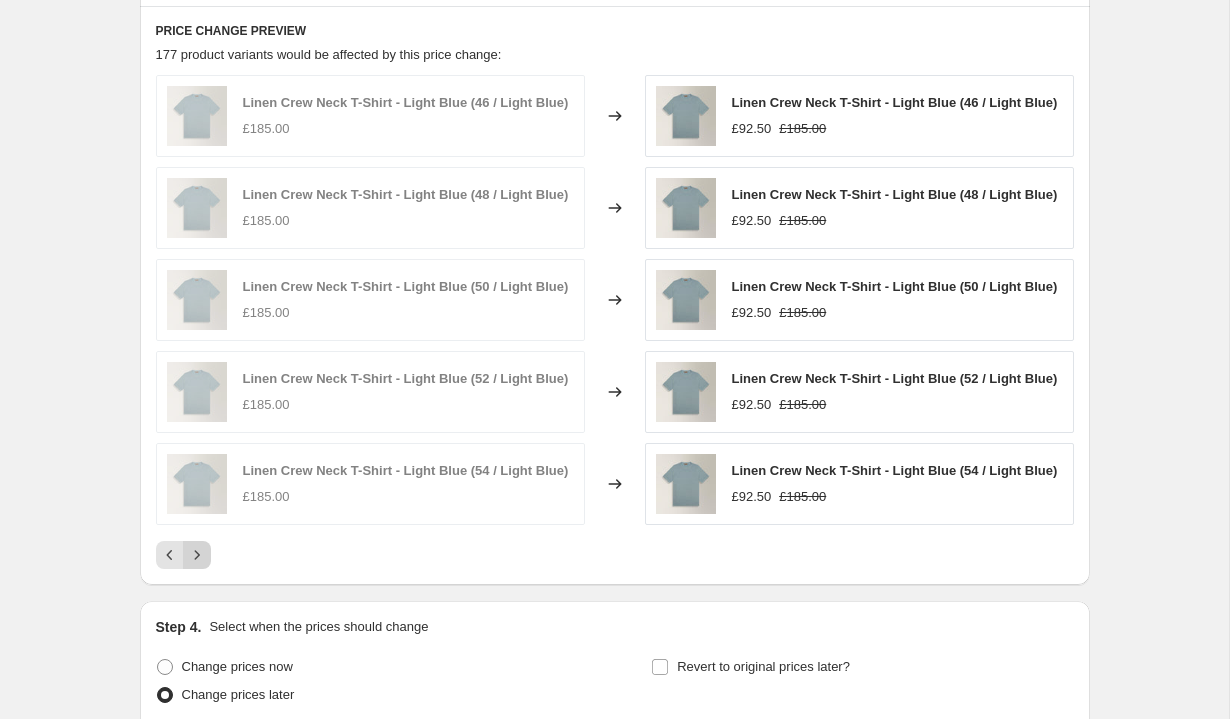 click 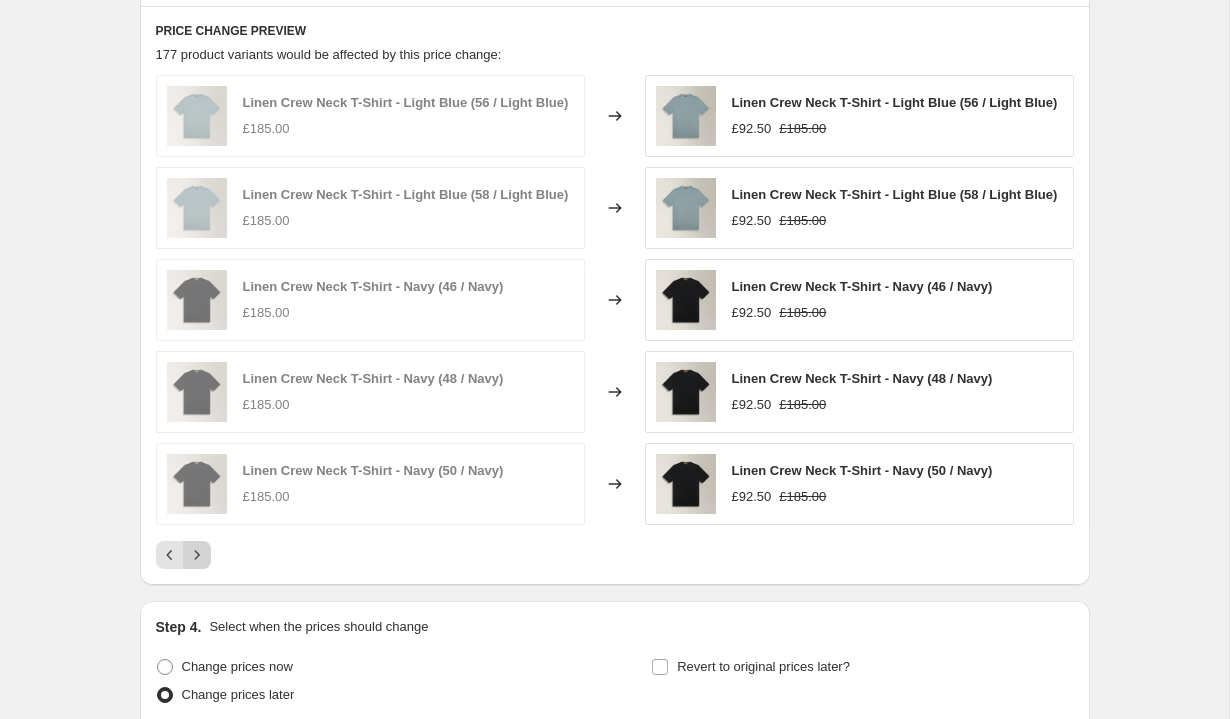 click 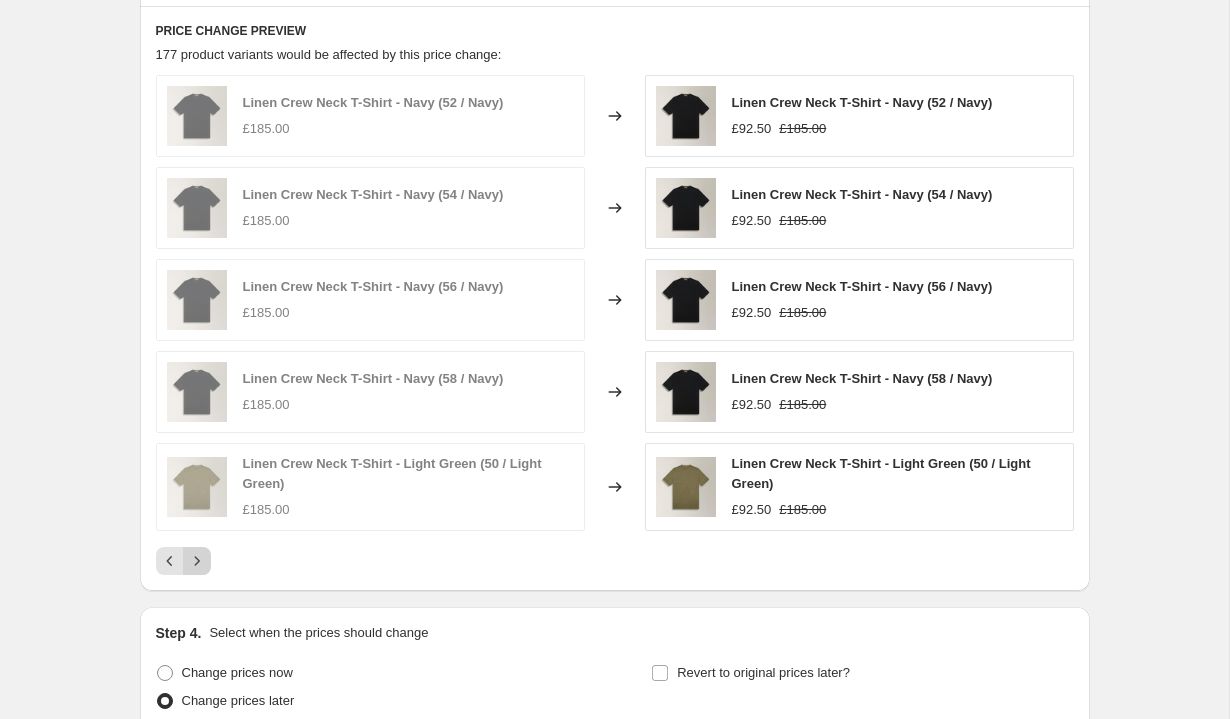 click 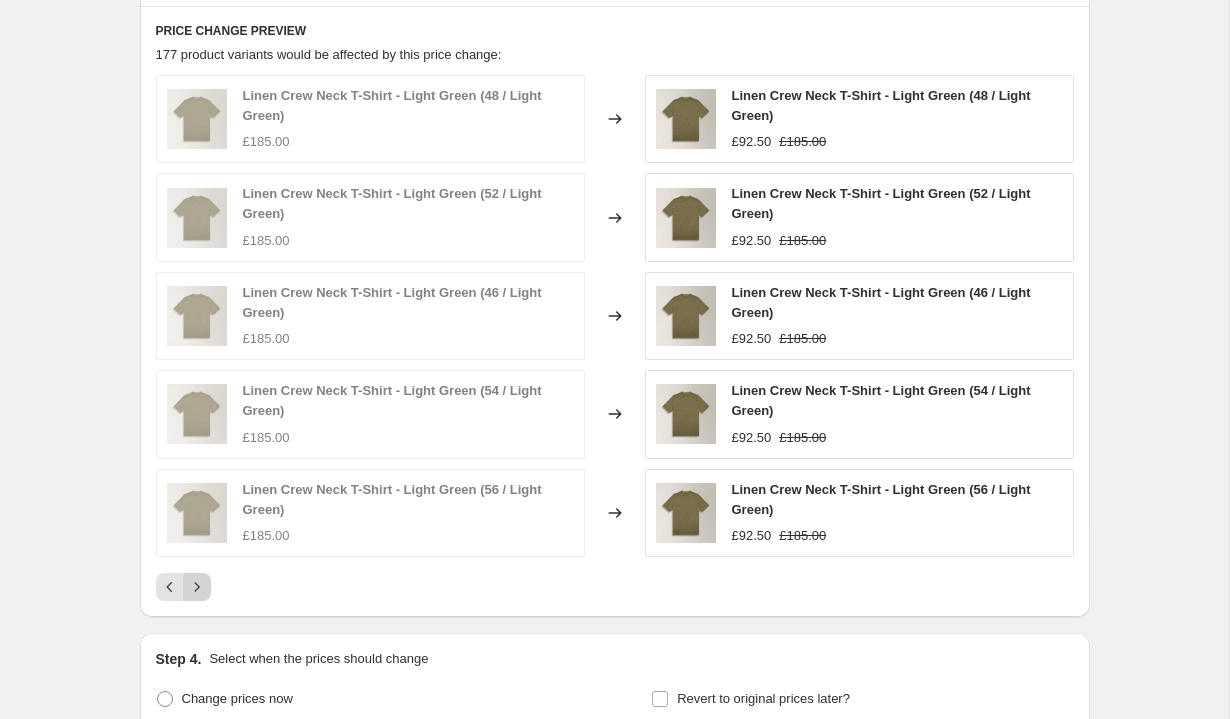 click on "Linen Crew Neck T-Shirt - Light Green (48 / Light Green) £185.00 Changed to Linen Crew Neck T-Shirt - Light Green (48 / Light Green) £92.50 £185.00 Linen Crew Neck T-Shirt - Light Green (52 / Light Green) £185.00 Changed to Linen Crew Neck T-Shirt - Light Green (52 / Light Green) £92.50 £185.00 Linen Crew Neck T-Shirt - Light Green (46 / Light Green) £185.00 Changed to Linen Crew Neck T-Shirt - Light Green (46 / Light Green) £92.50 £185.00 Linen Crew Neck T-Shirt - Light Green (54 / Light Green) £185.00 Changed to Linen Crew Neck T-Shirt - Light Green (54 / Light Green) £92.50 £185.00 Linen Crew Neck T-Shirt - Light Green (56 / Light Green) £185.00 Changed to Linen Crew Neck T-Shirt - Light Green (56 / Light Green) £92.50 £185.00" at bounding box center [615, 338] 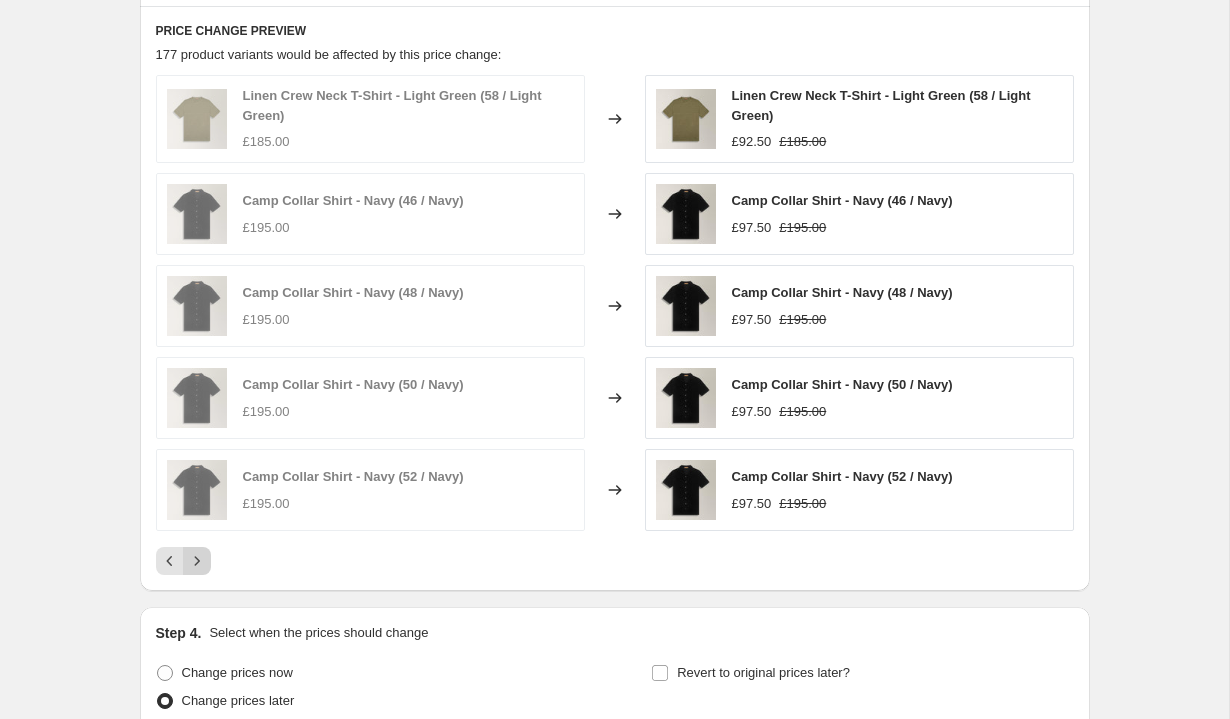 click 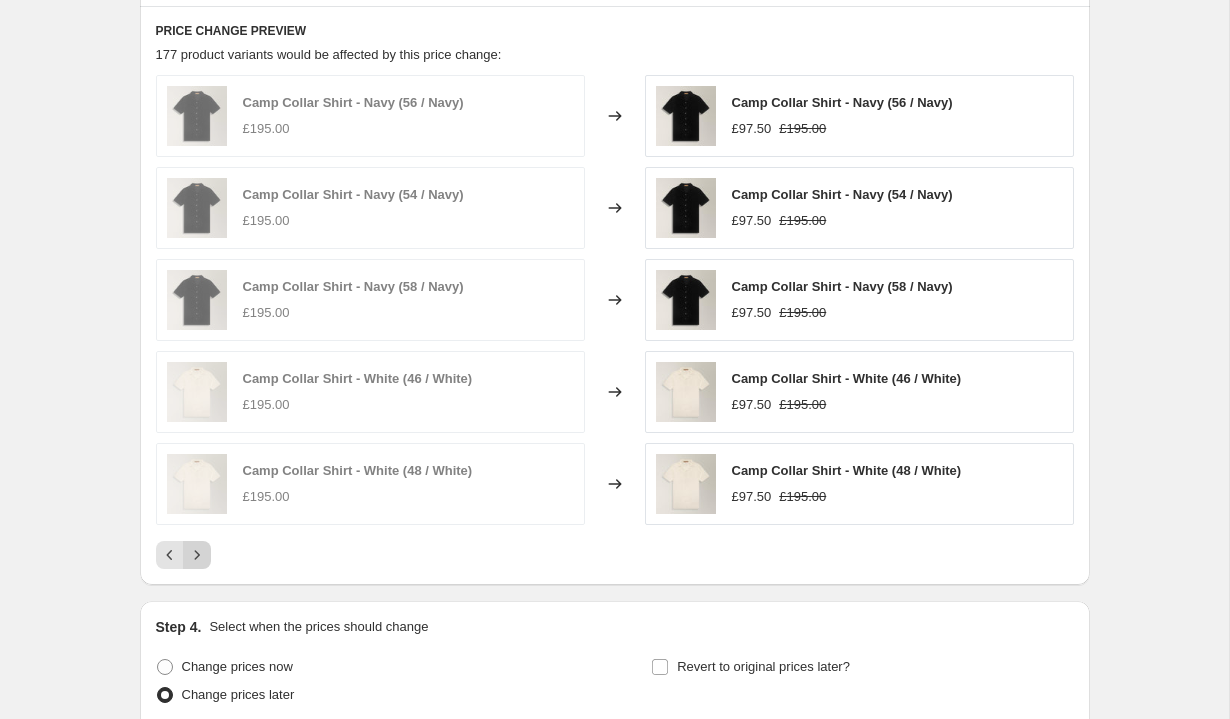click 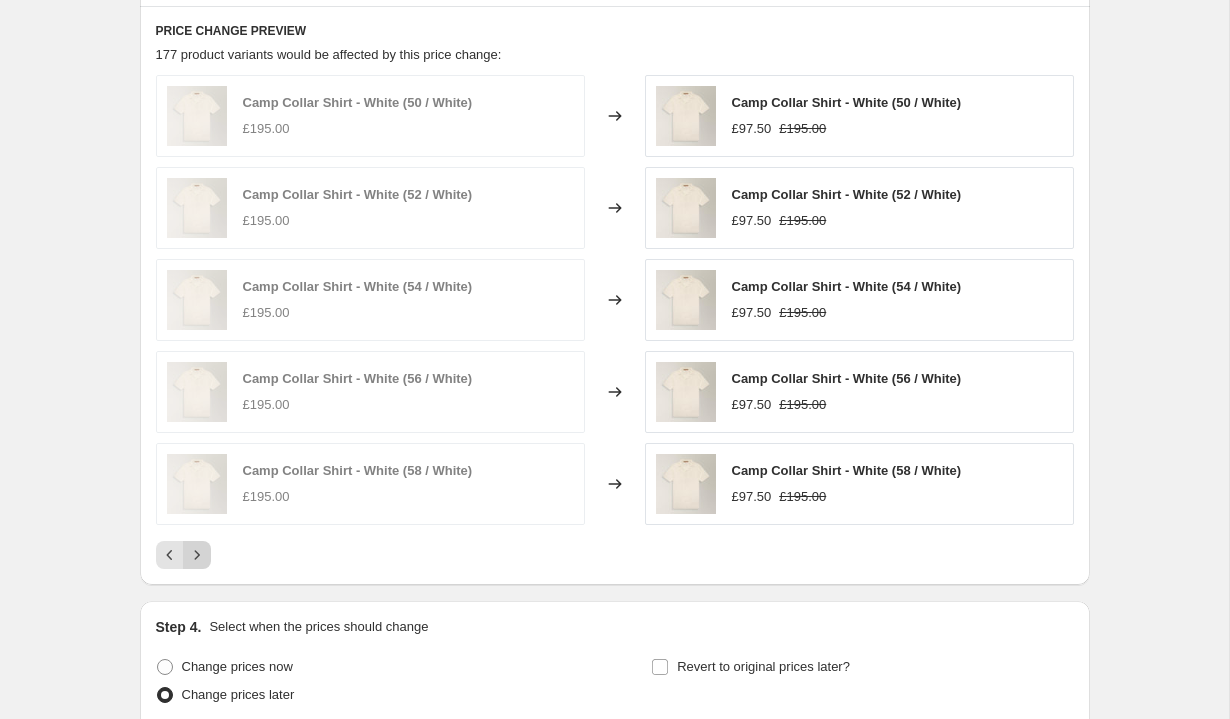 click 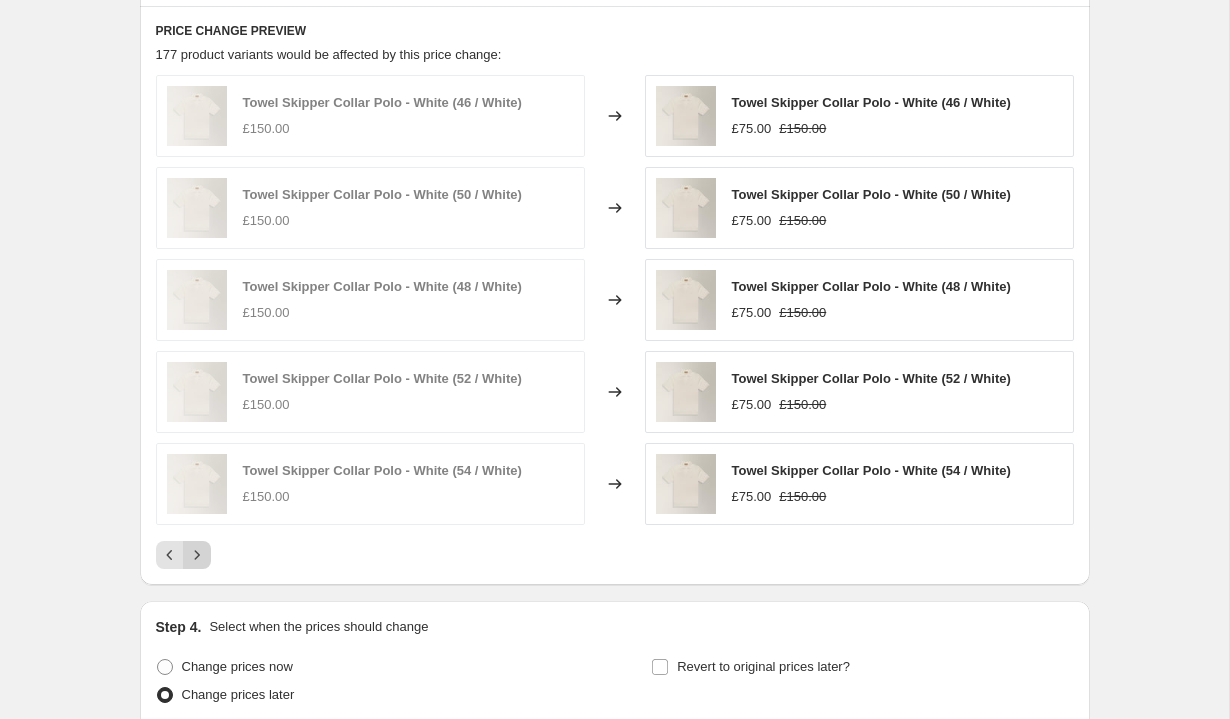 click 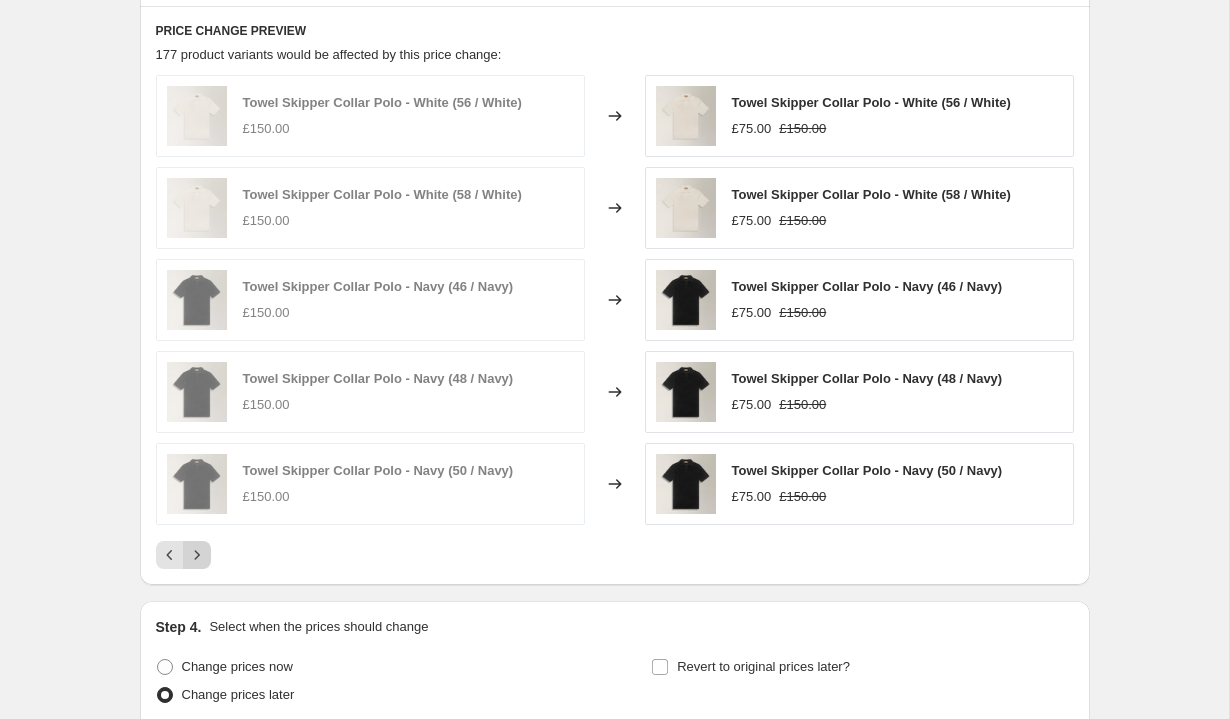 click 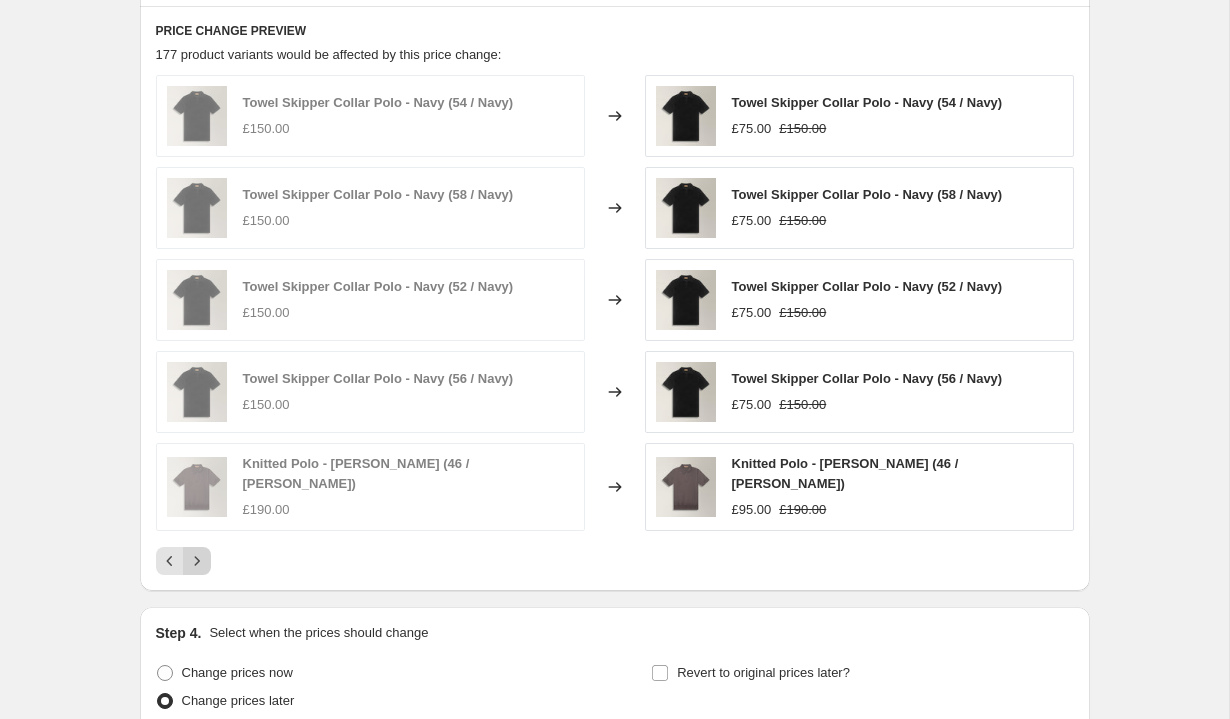 click 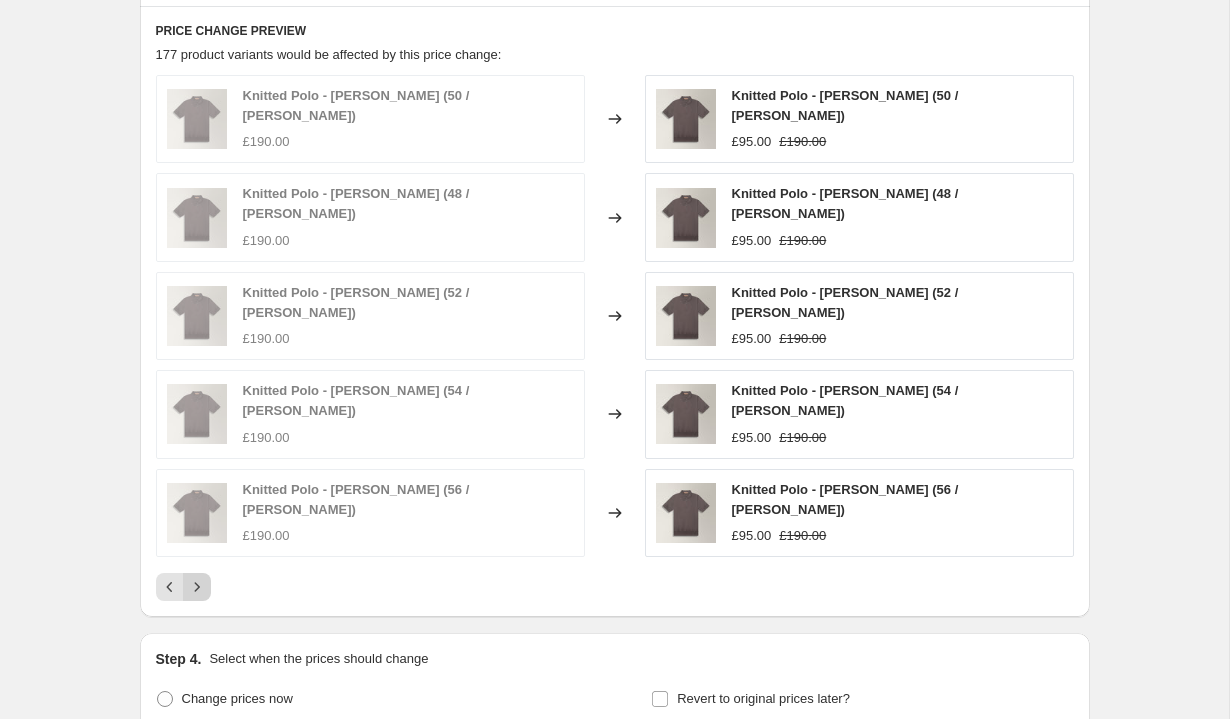 click 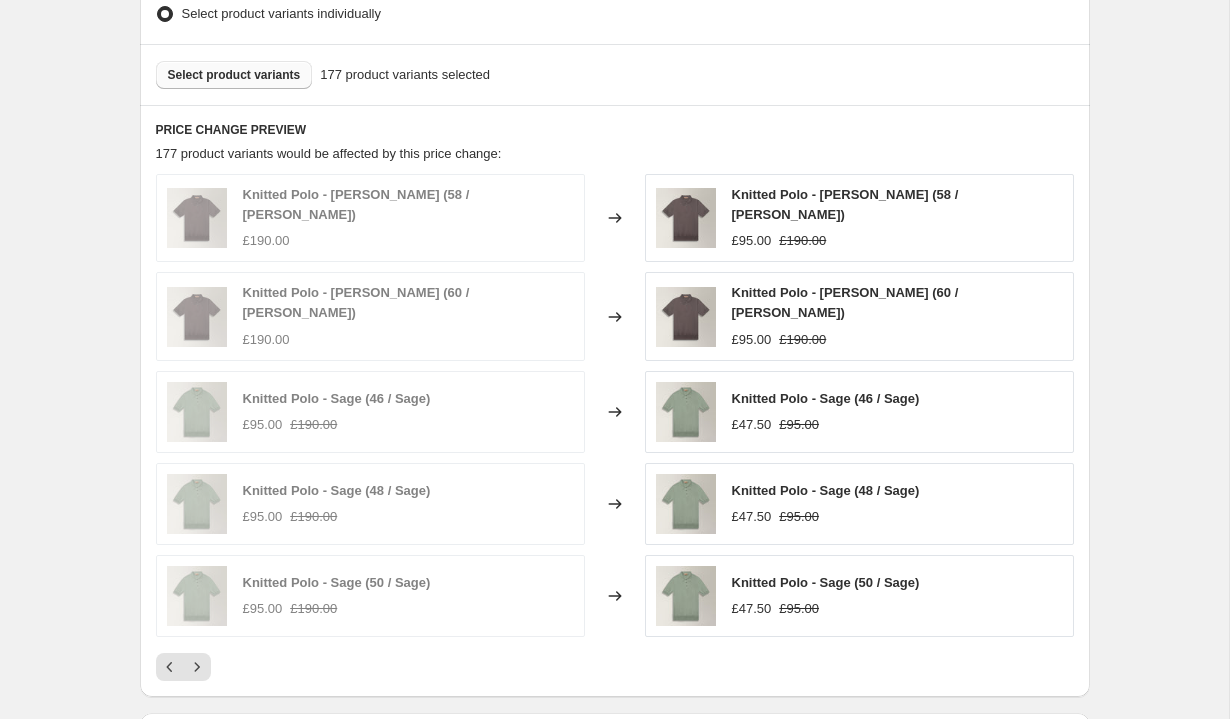 scroll, scrollTop: 1267, scrollLeft: 0, axis: vertical 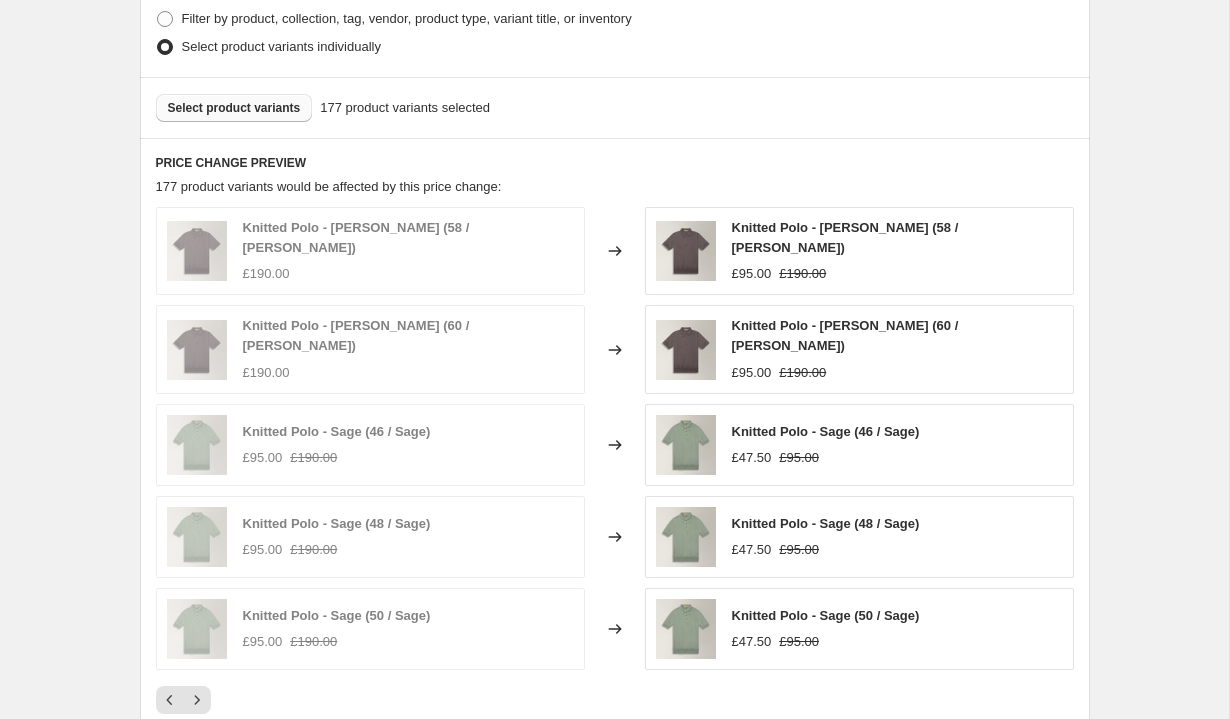 click on "Select product variants" at bounding box center [234, 108] 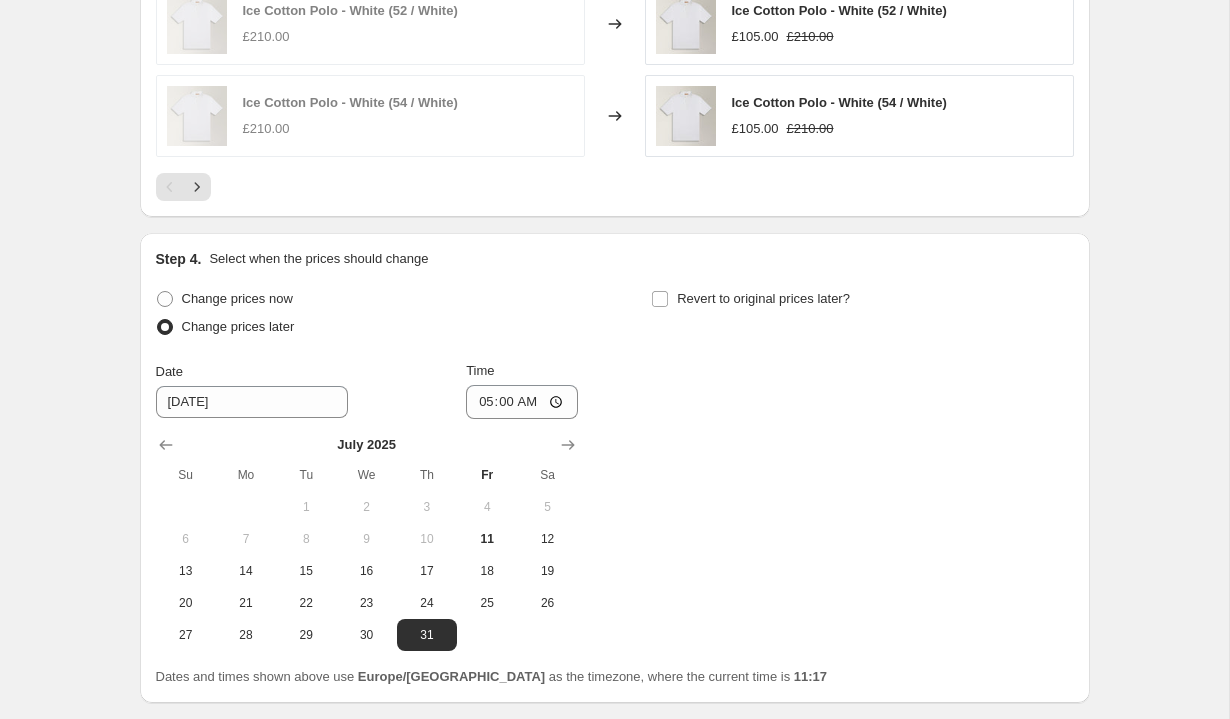 scroll, scrollTop: 1917, scrollLeft: 0, axis: vertical 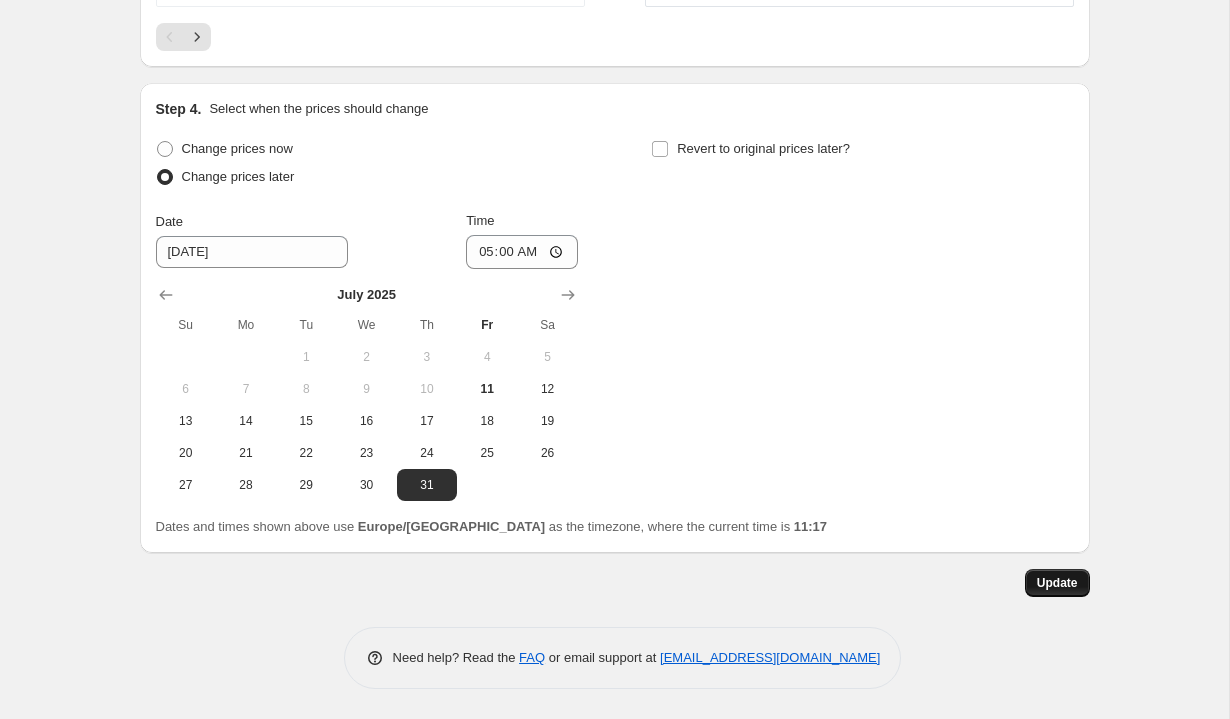 click on "Update" at bounding box center (1057, 583) 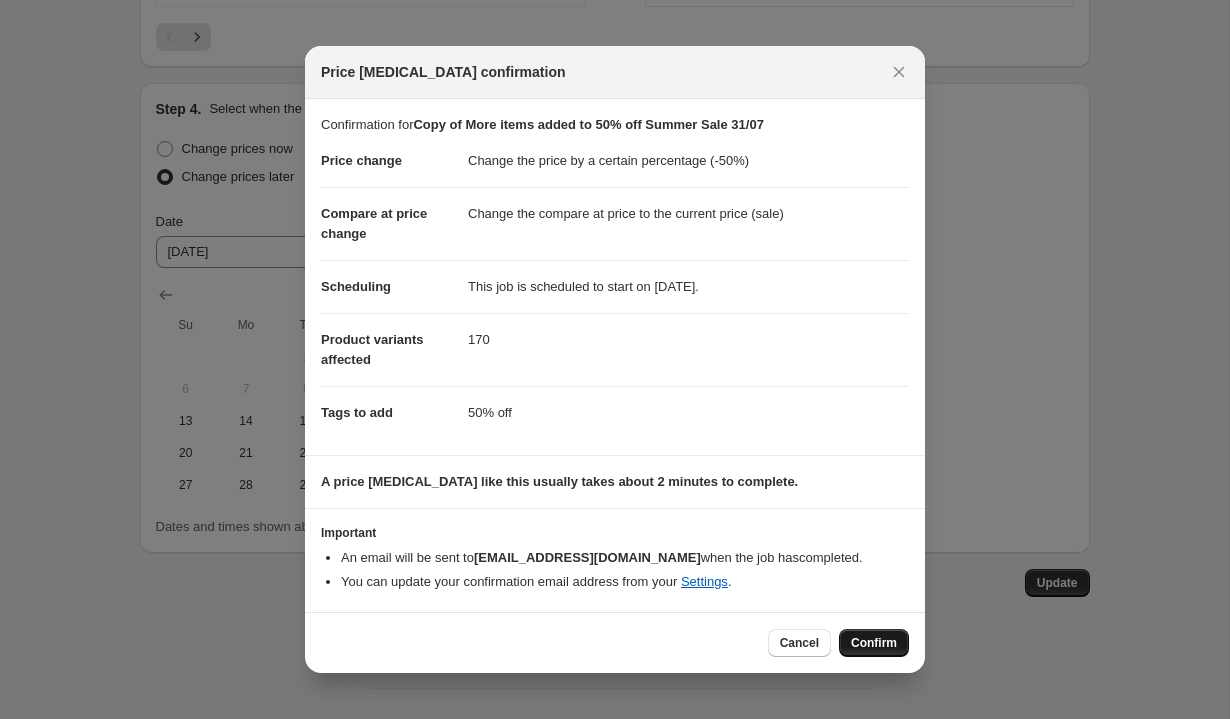 click on "Confirm" at bounding box center (874, 643) 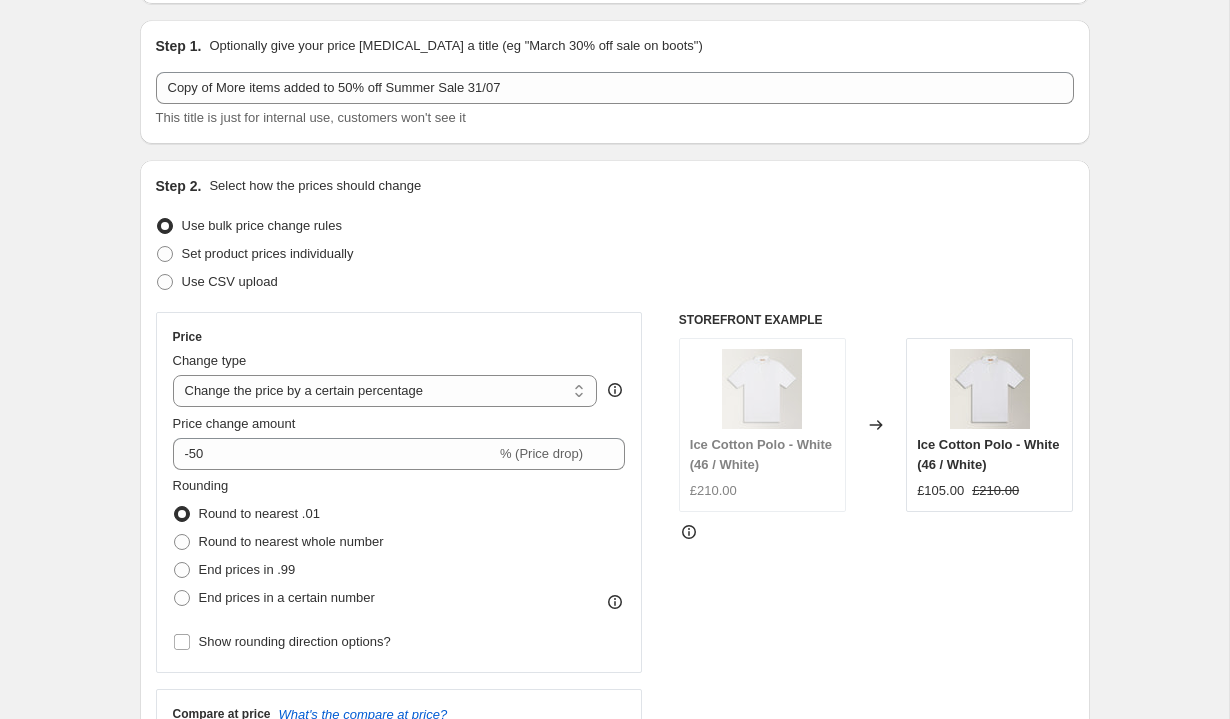 scroll, scrollTop: 0, scrollLeft: 0, axis: both 